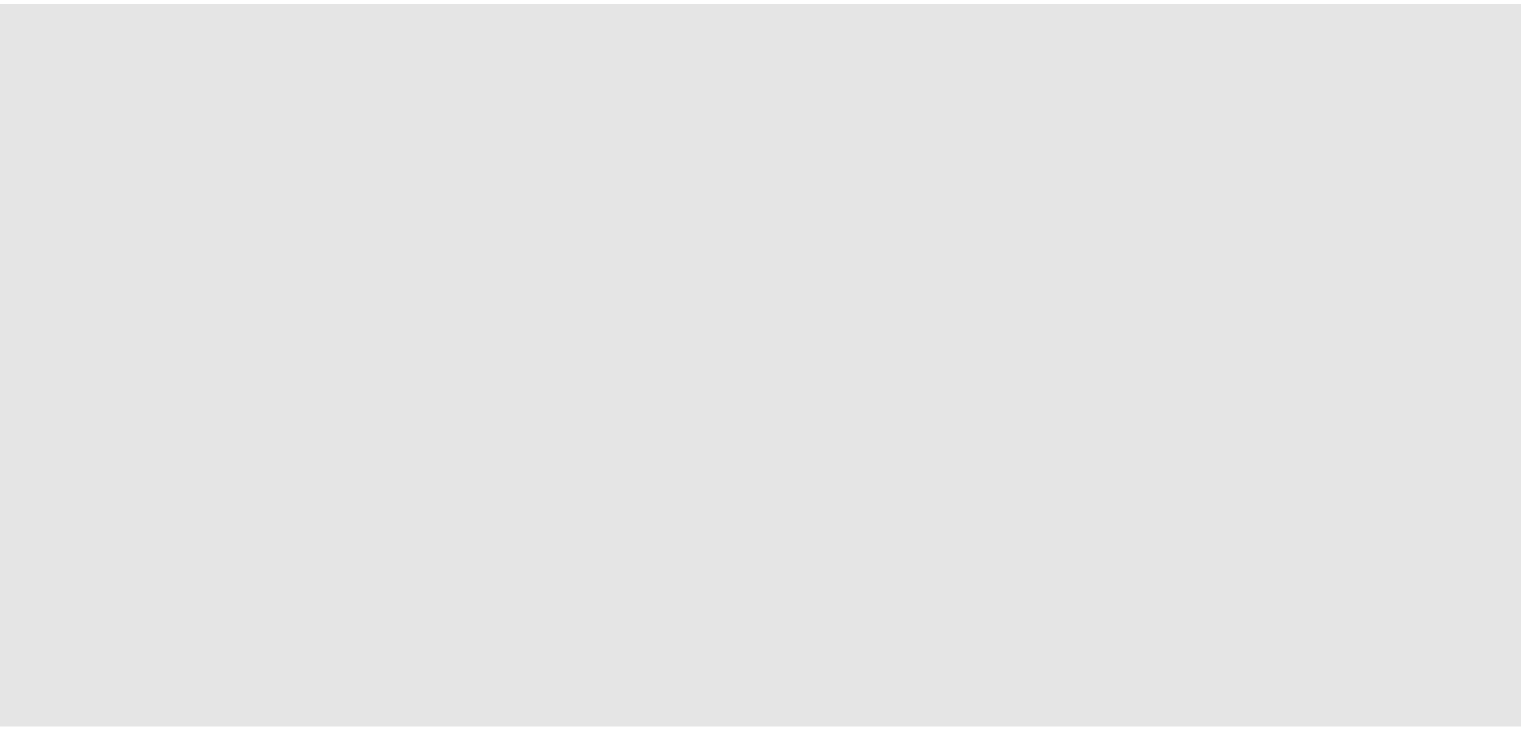 scroll, scrollTop: 0, scrollLeft: 0, axis: both 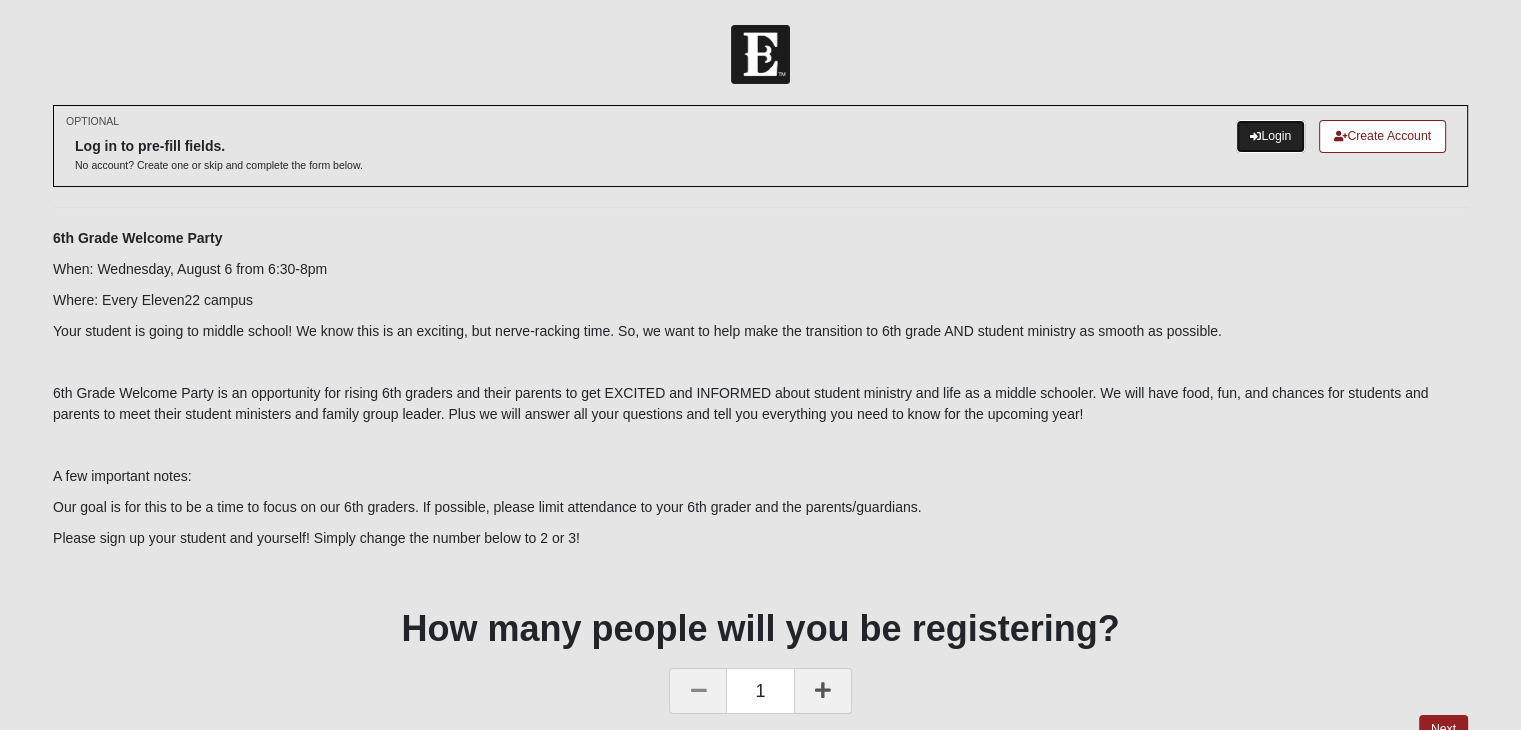 click on "Login" at bounding box center (1270, 136) 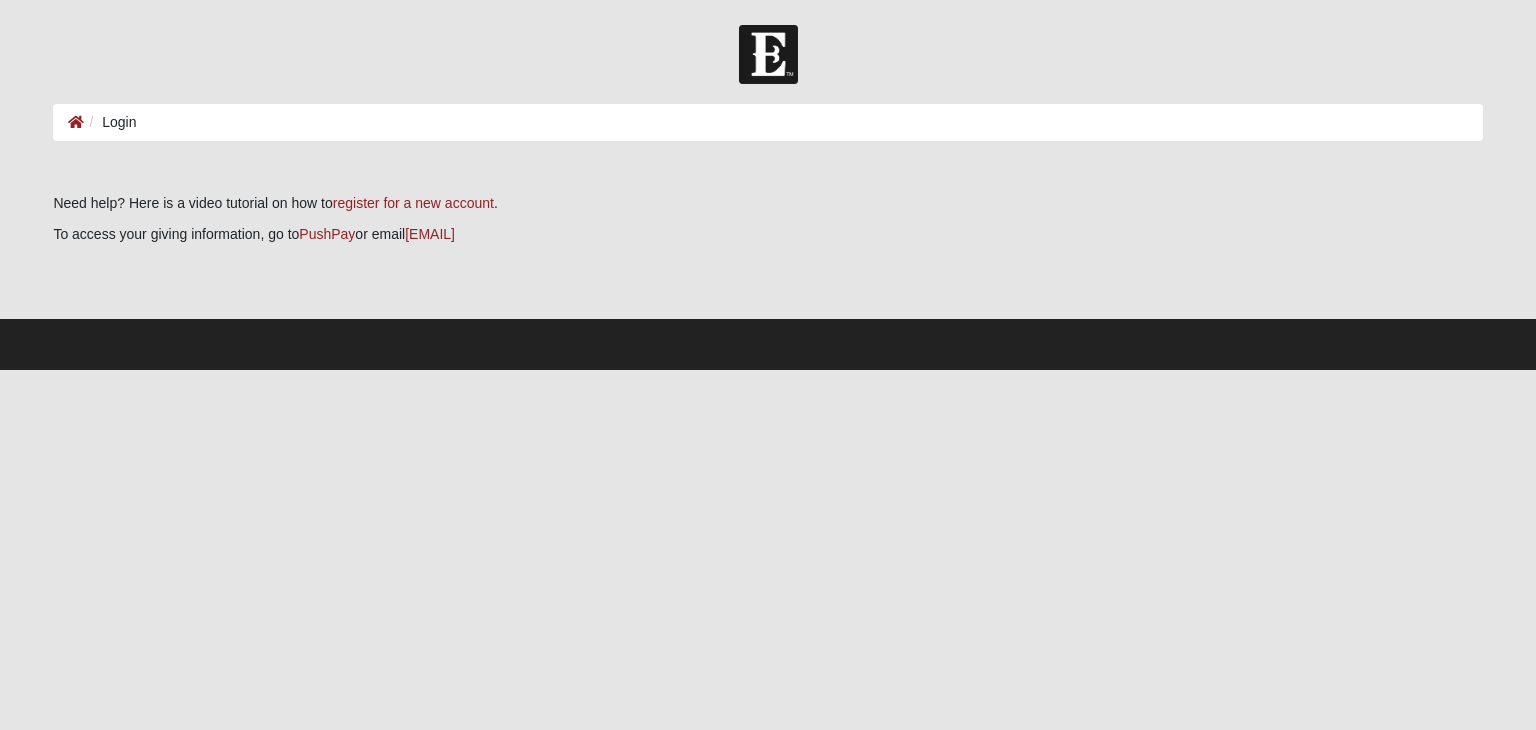scroll, scrollTop: 0, scrollLeft: 0, axis: both 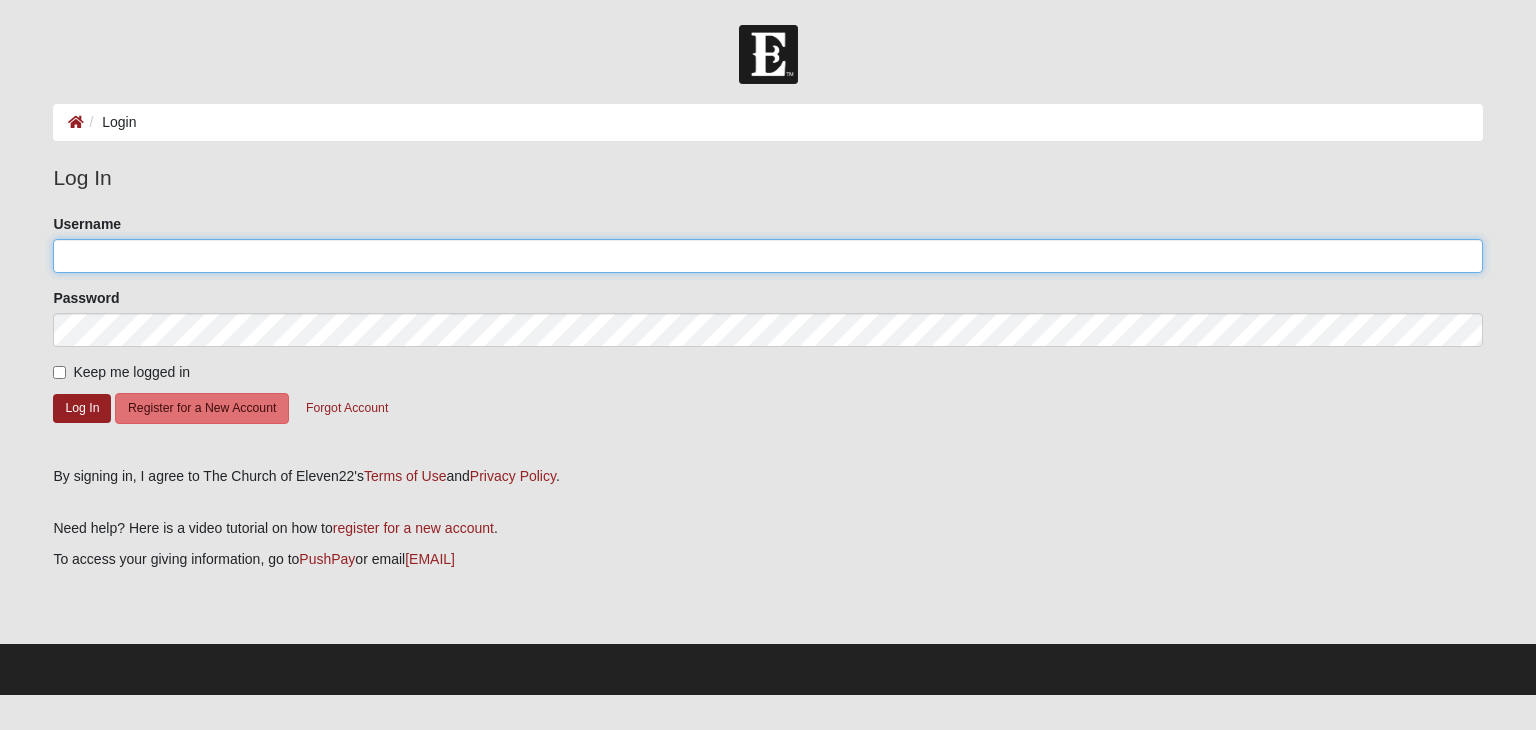 click on "Username" 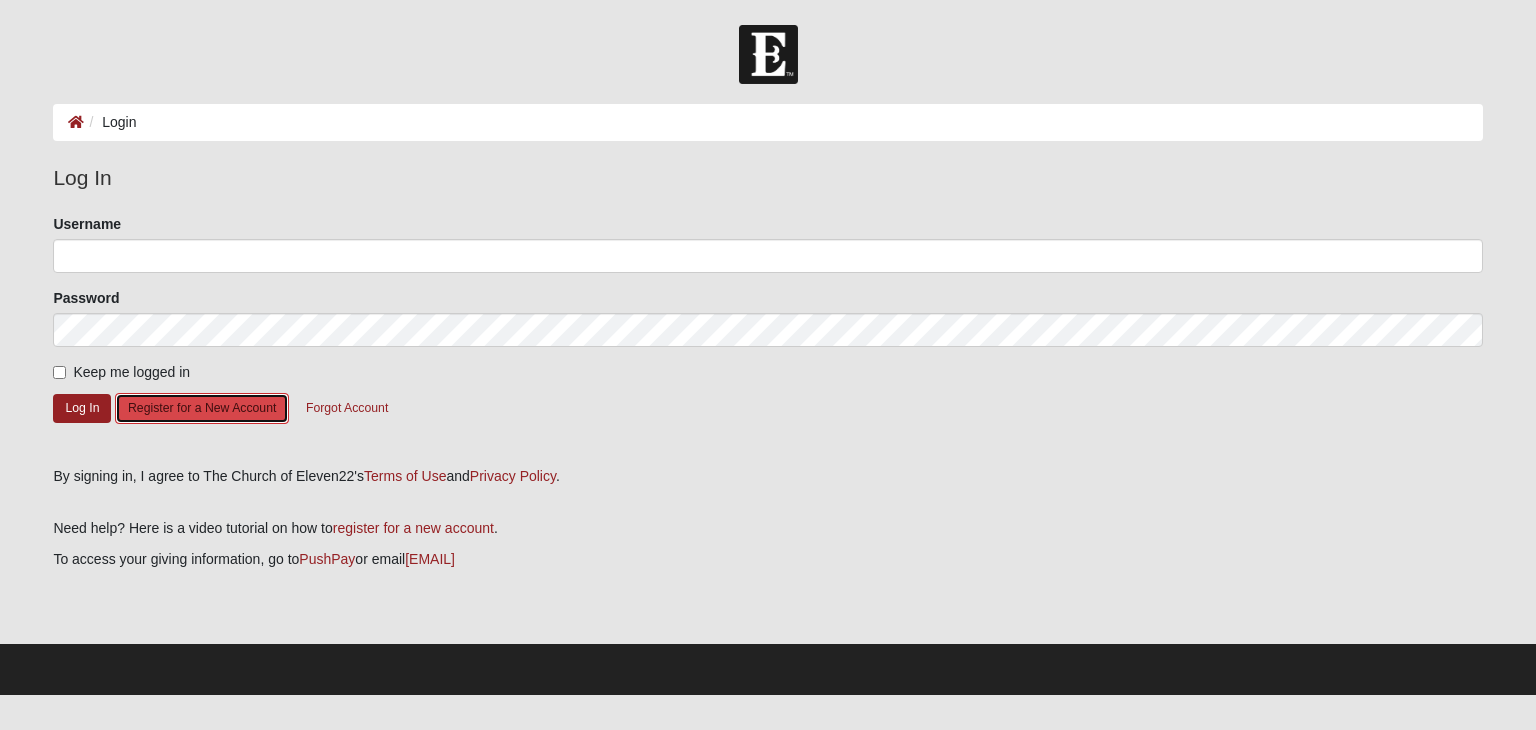 click on "Register for a New Account" 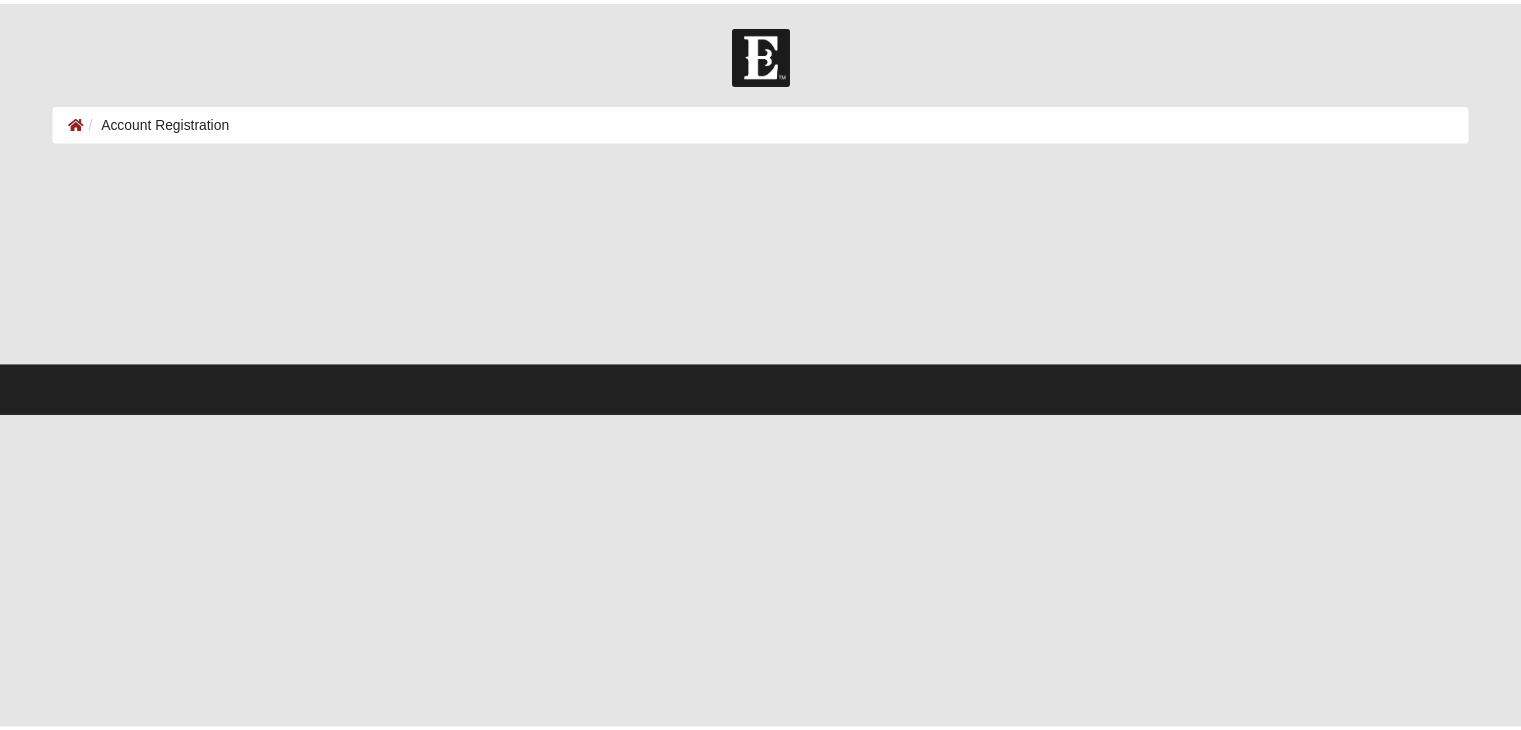 scroll, scrollTop: 0, scrollLeft: 0, axis: both 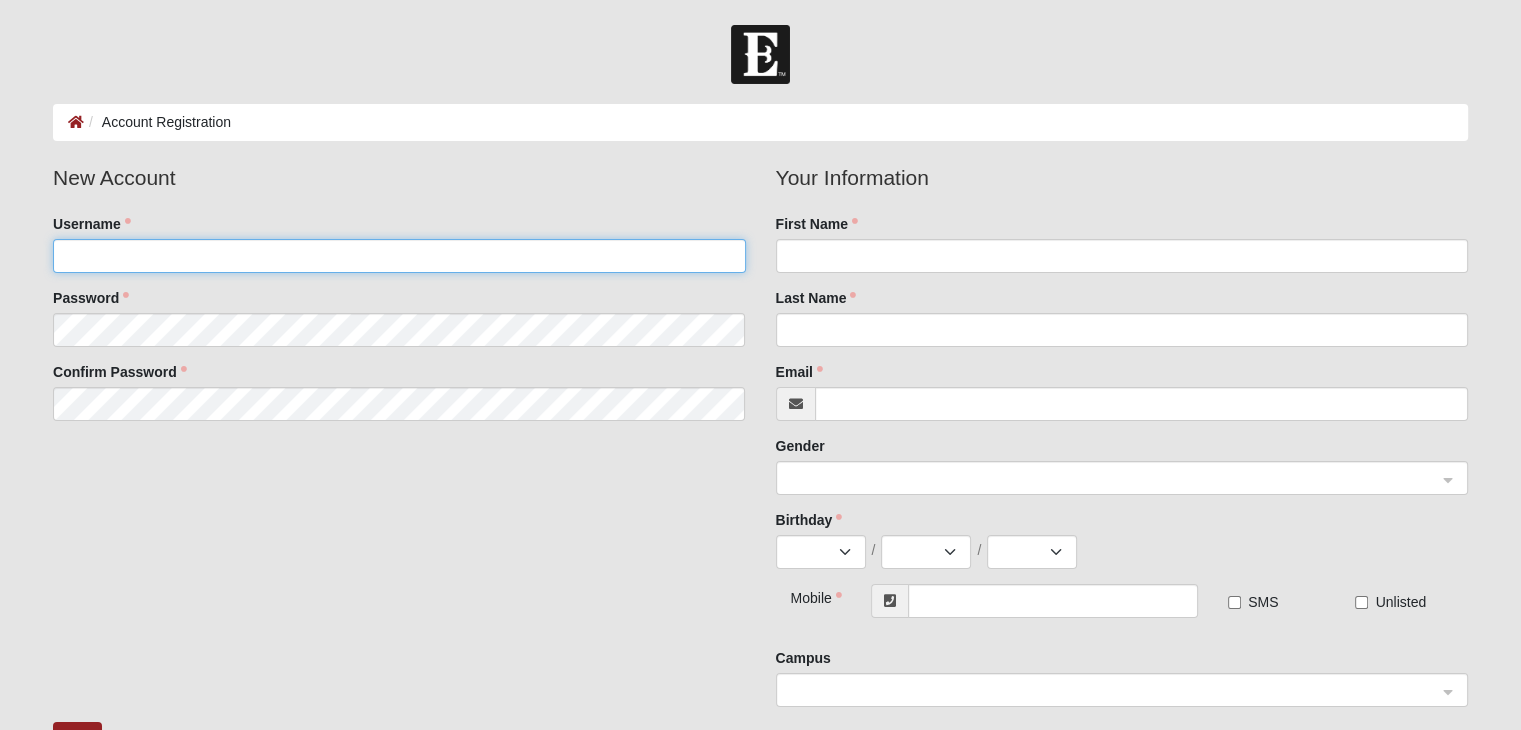 click on "Username" 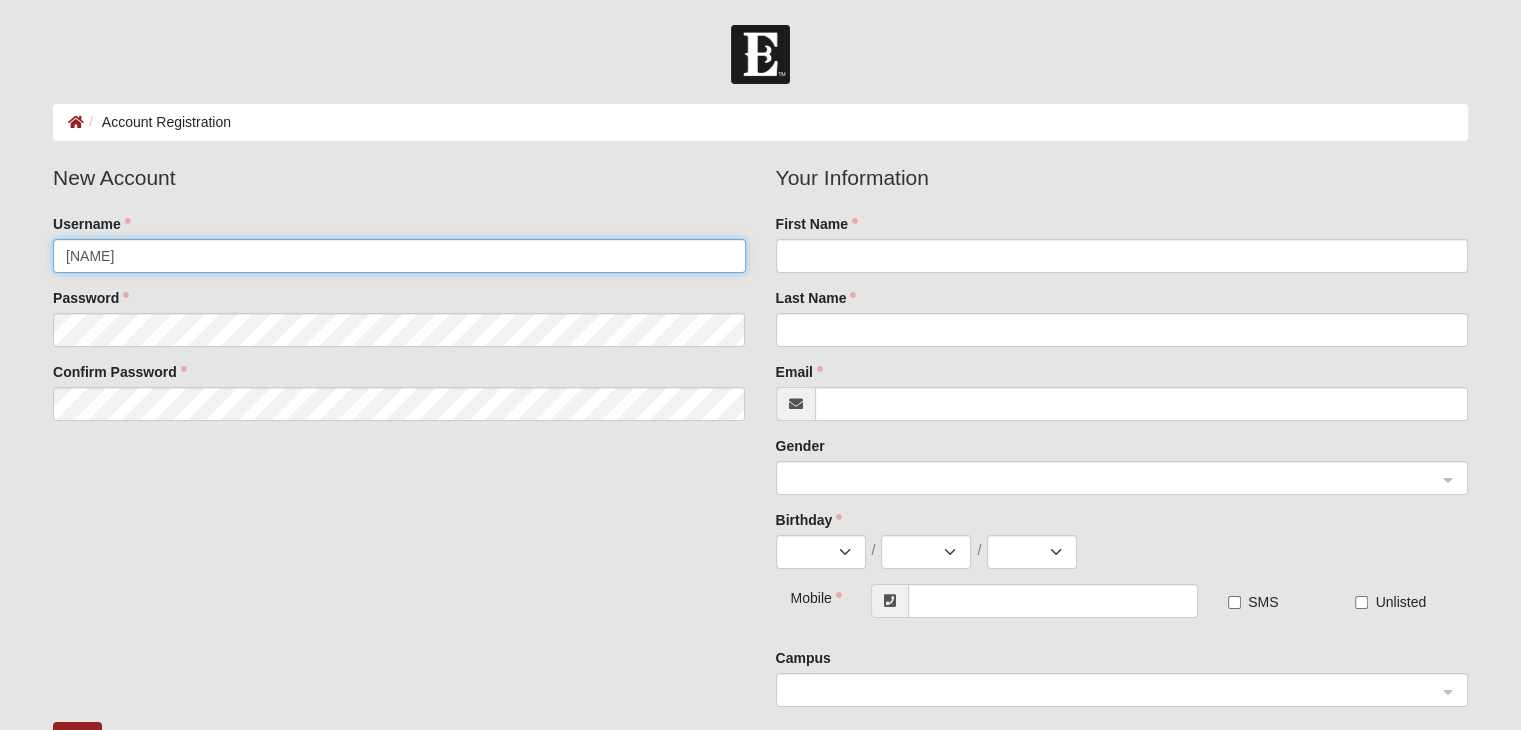 type on "[NAME]" 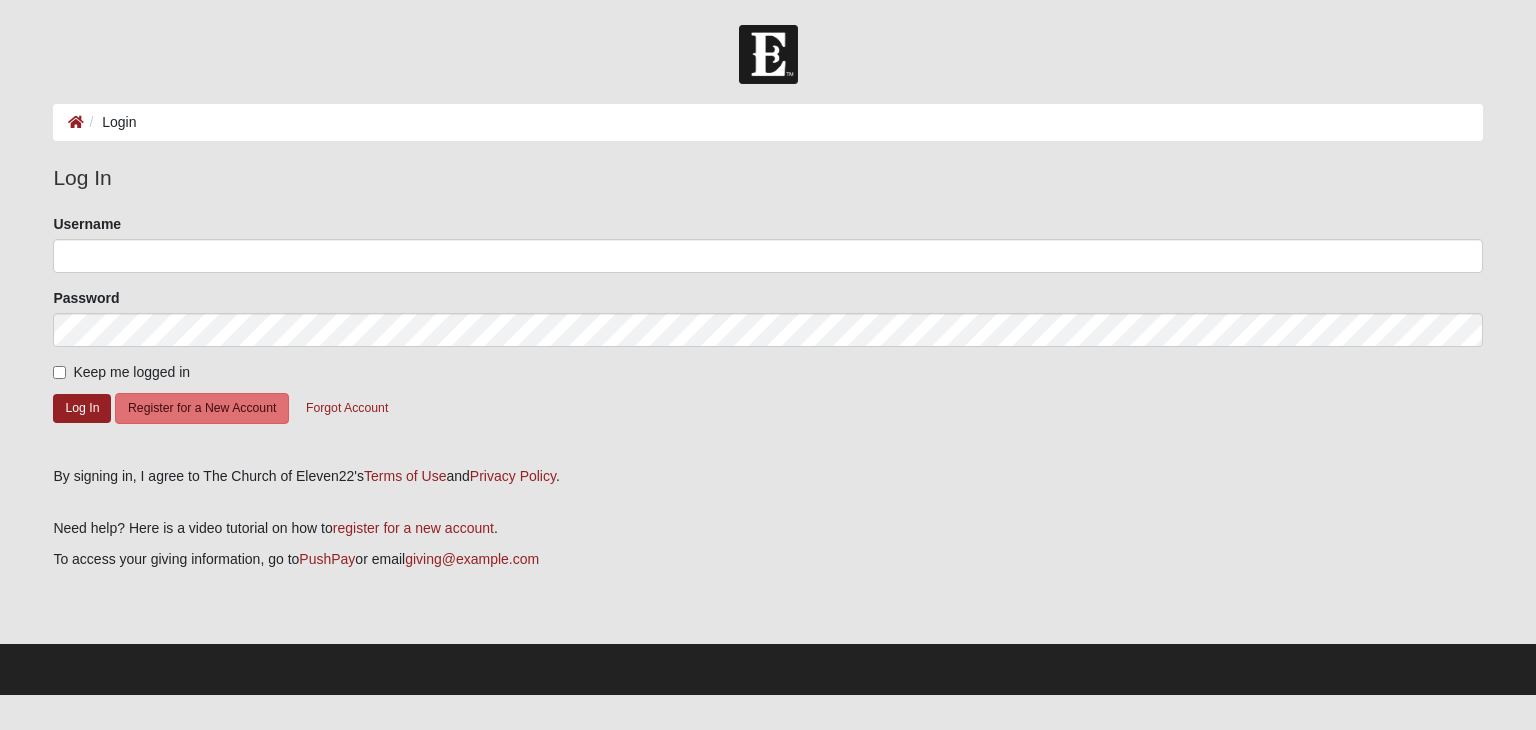 scroll, scrollTop: 0, scrollLeft: 0, axis: both 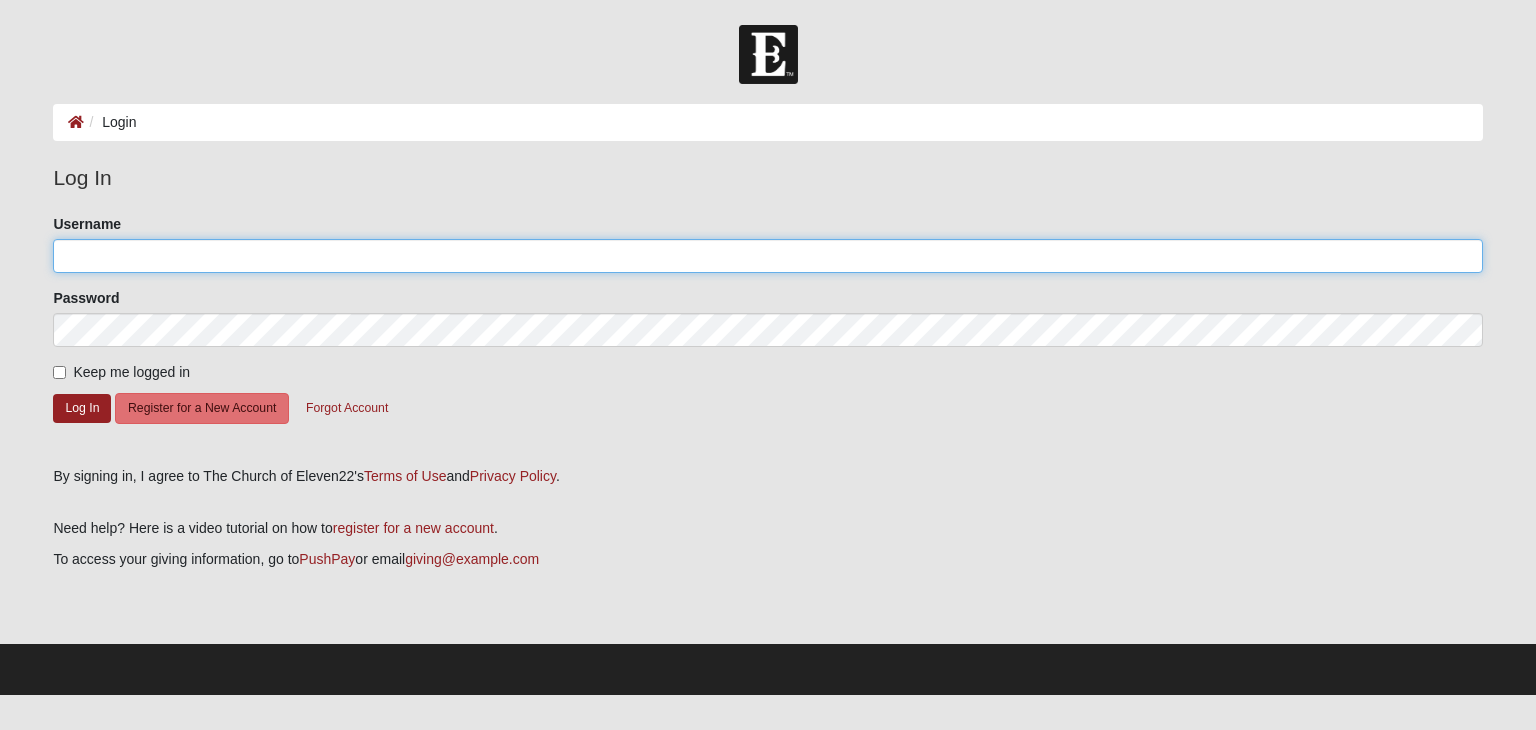 click on "Username" 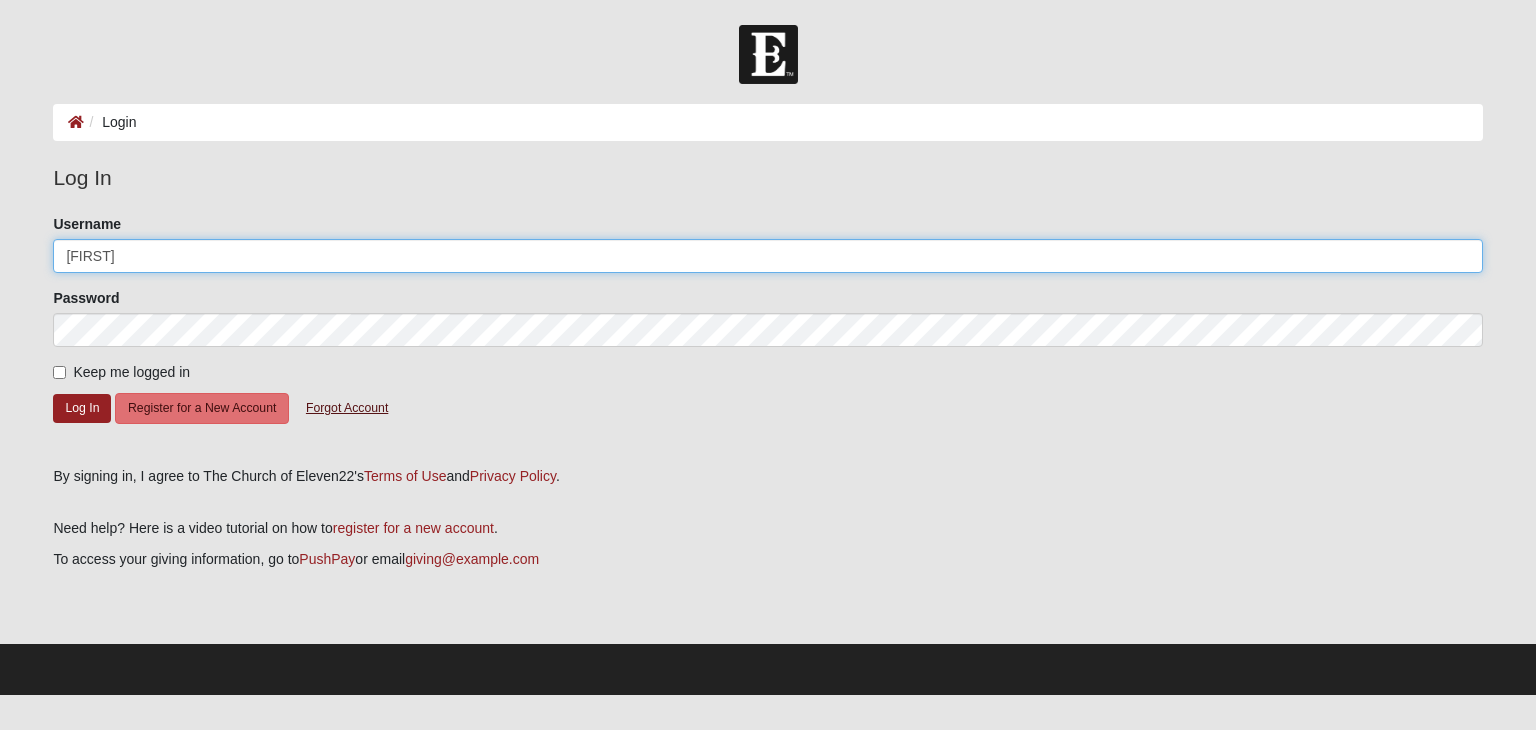 type on "[NAME]" 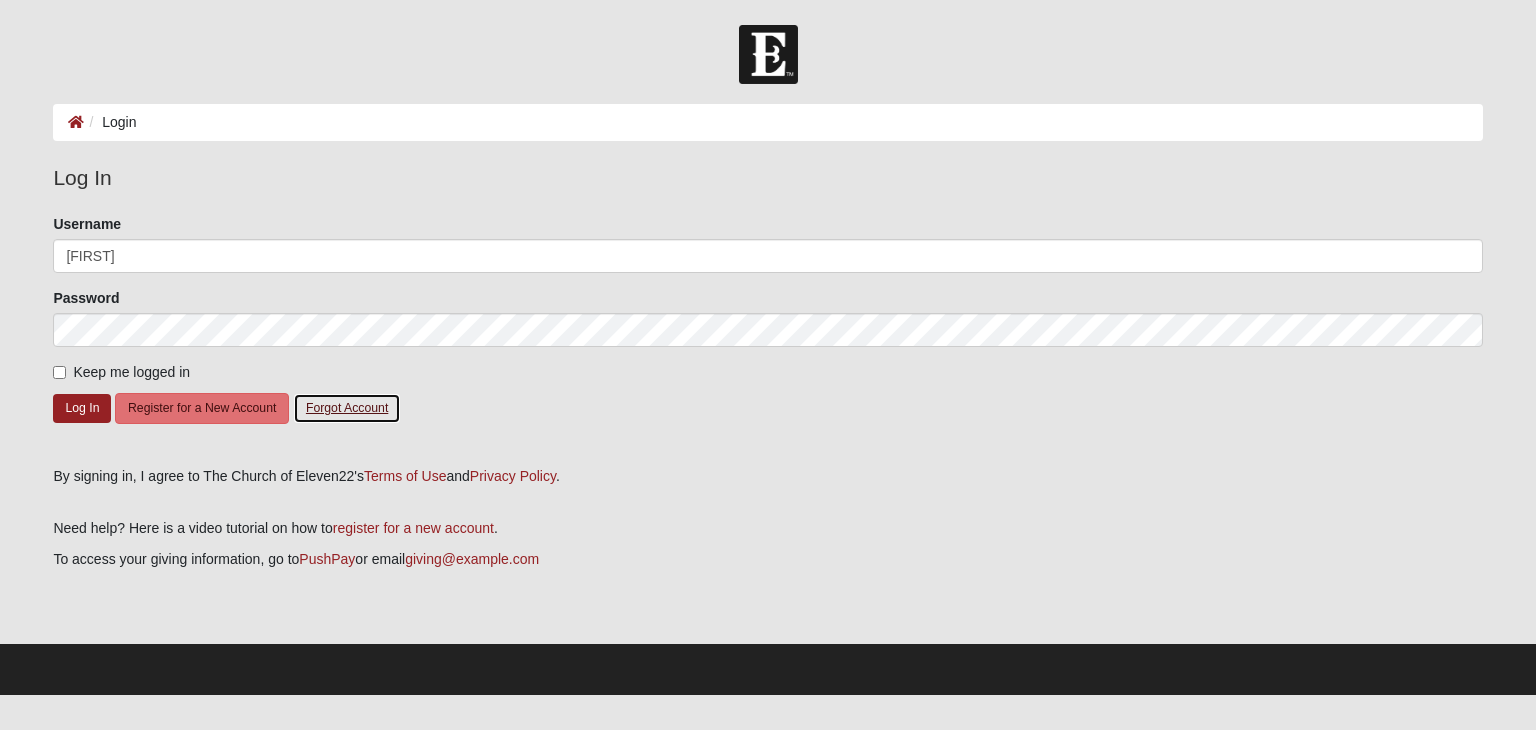 click on "Forgot Account" 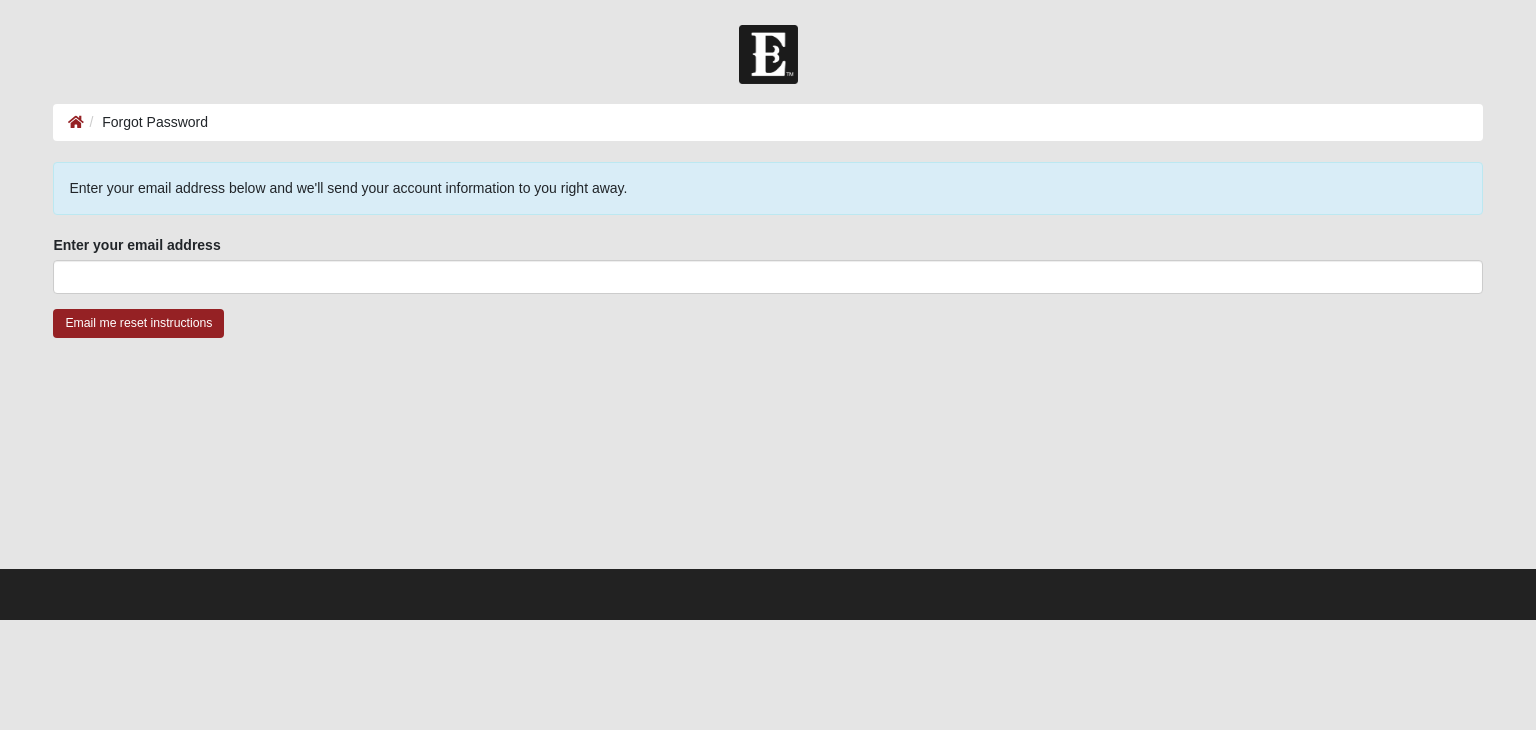 scroll, scrollTop: 0, scrollLeft: 0, axis: both 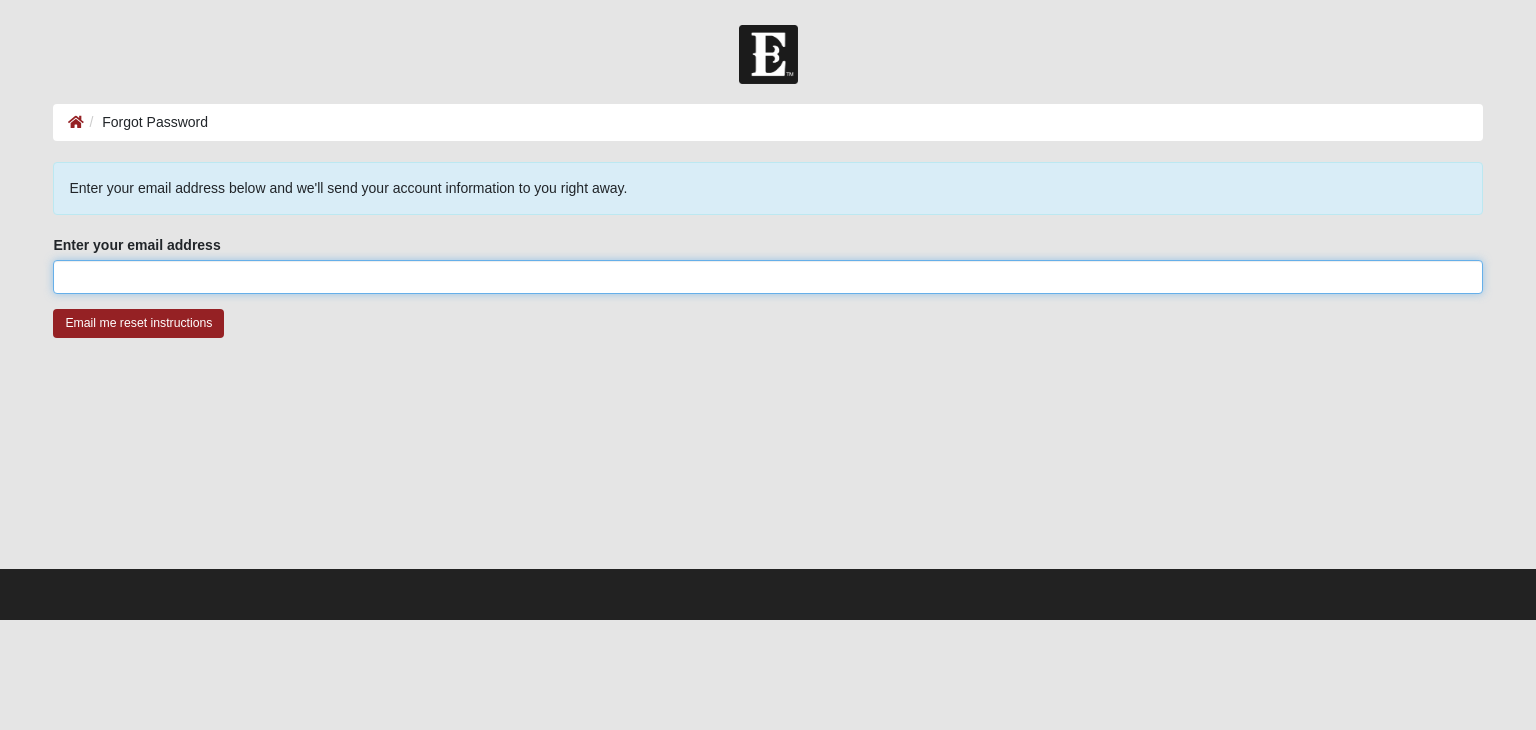 click on "Enter your email address" at bounding box center [767, 277] 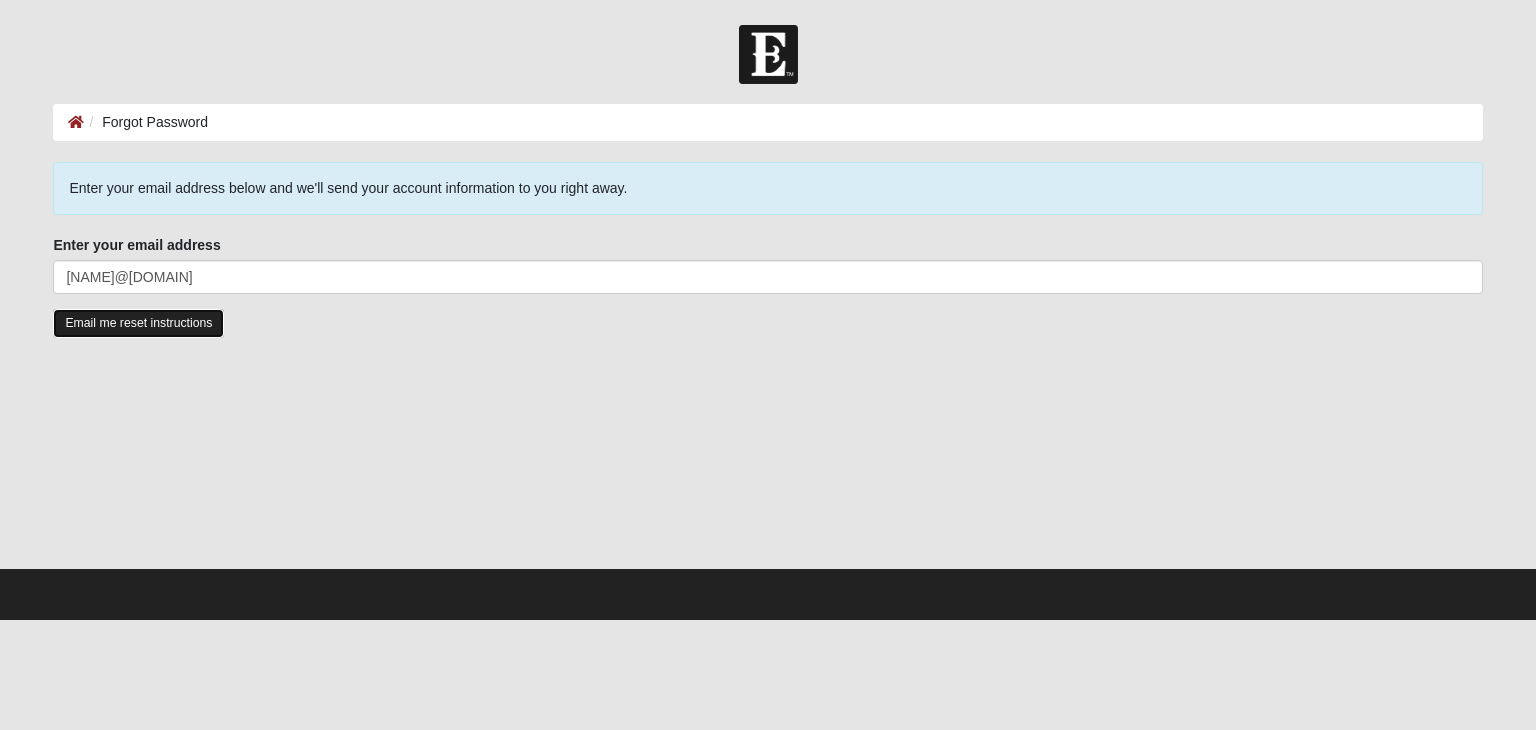 click on "Email me reset instructions" at bounding box center [138, 323] 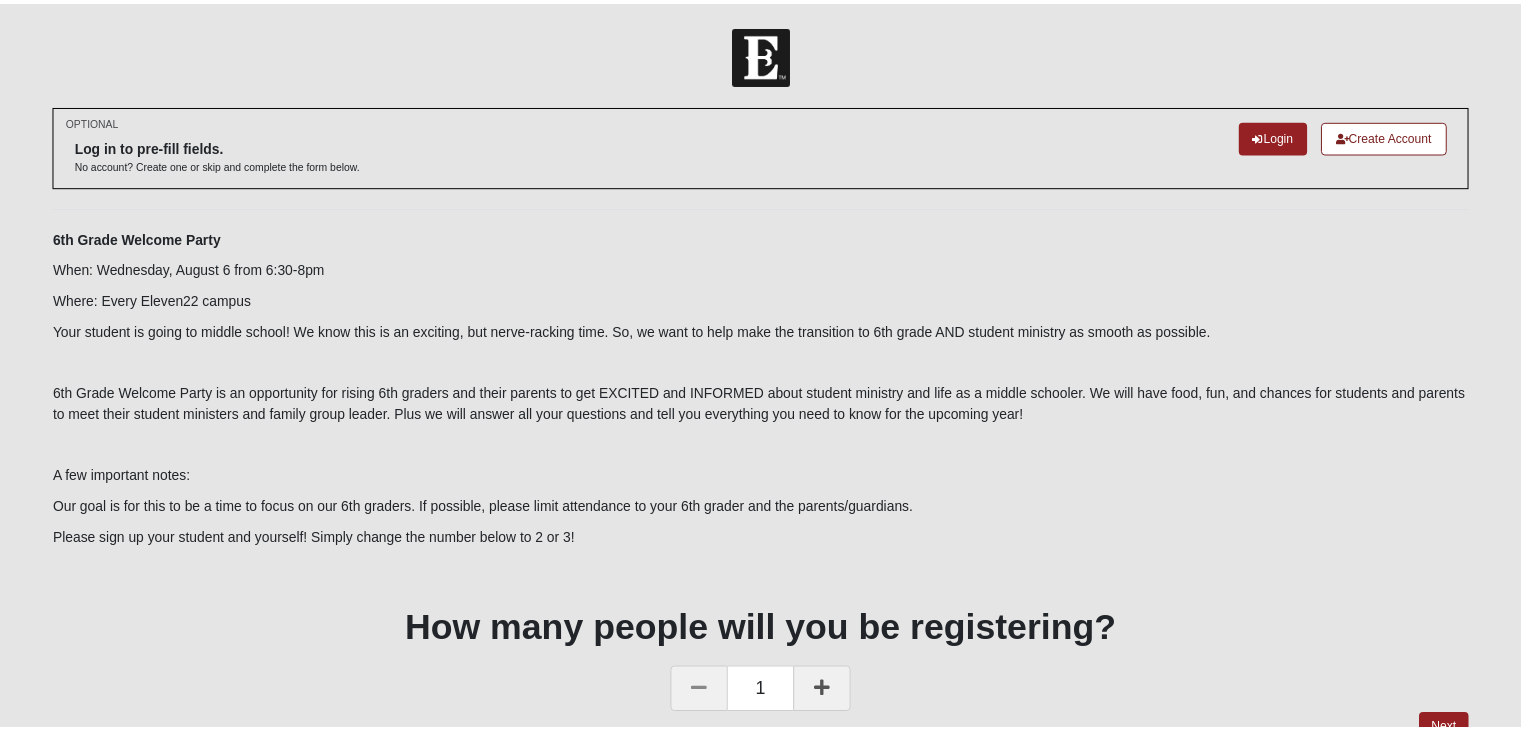 scroll, scrollTop: 0, scrollLeft: 0, axis: both 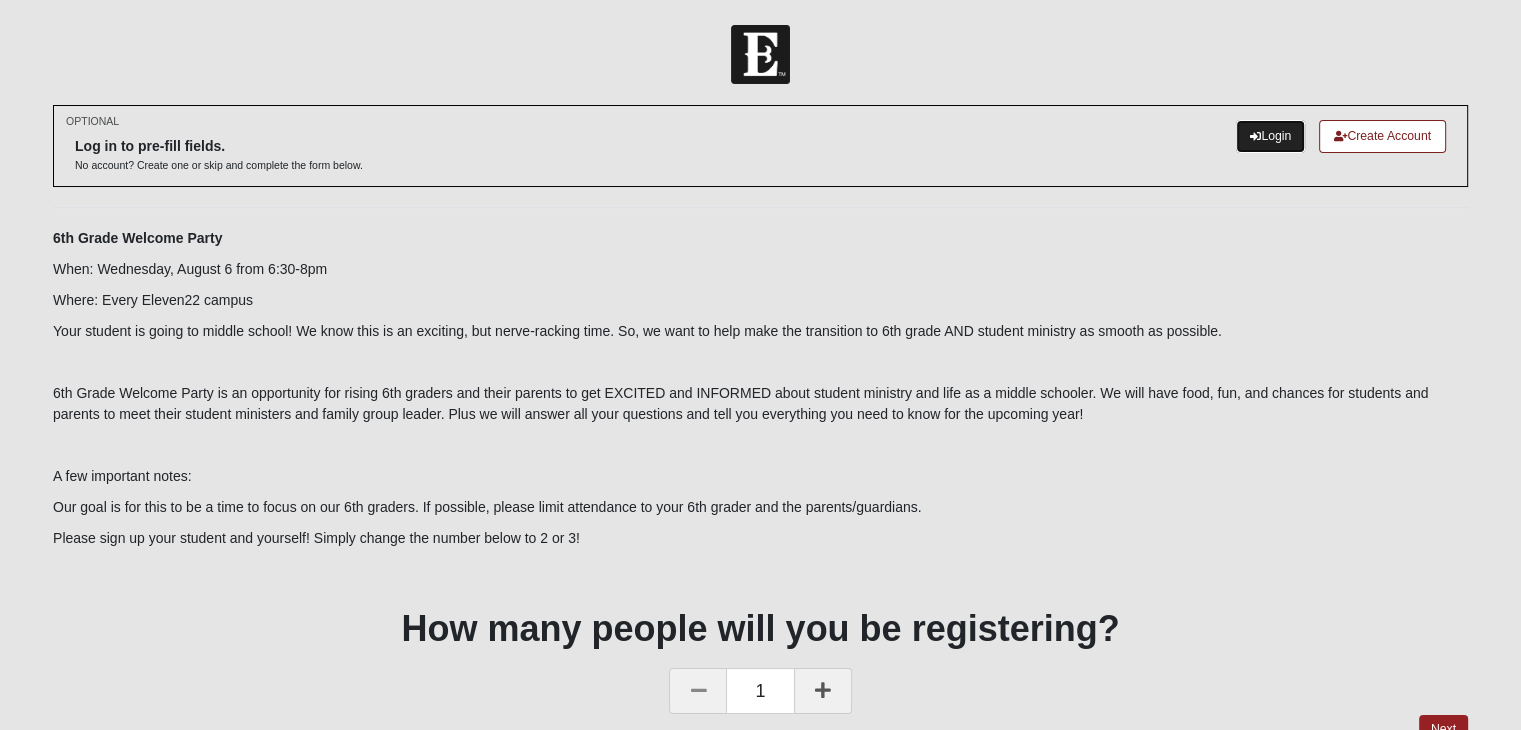 click on "Login" at bounding box center (1270, 136) 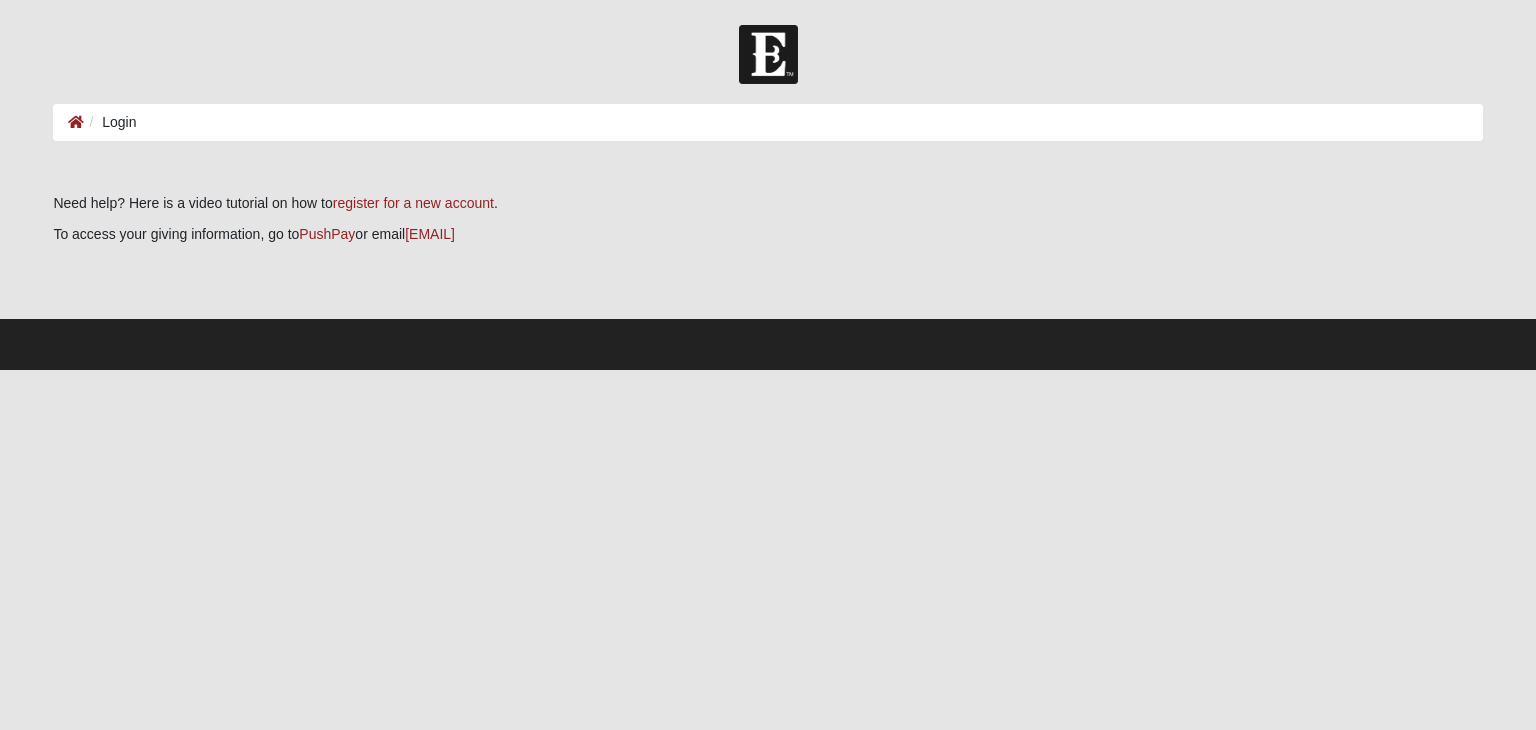 scroll, scrollTop: 0, scrollLeft: 0, axis: both 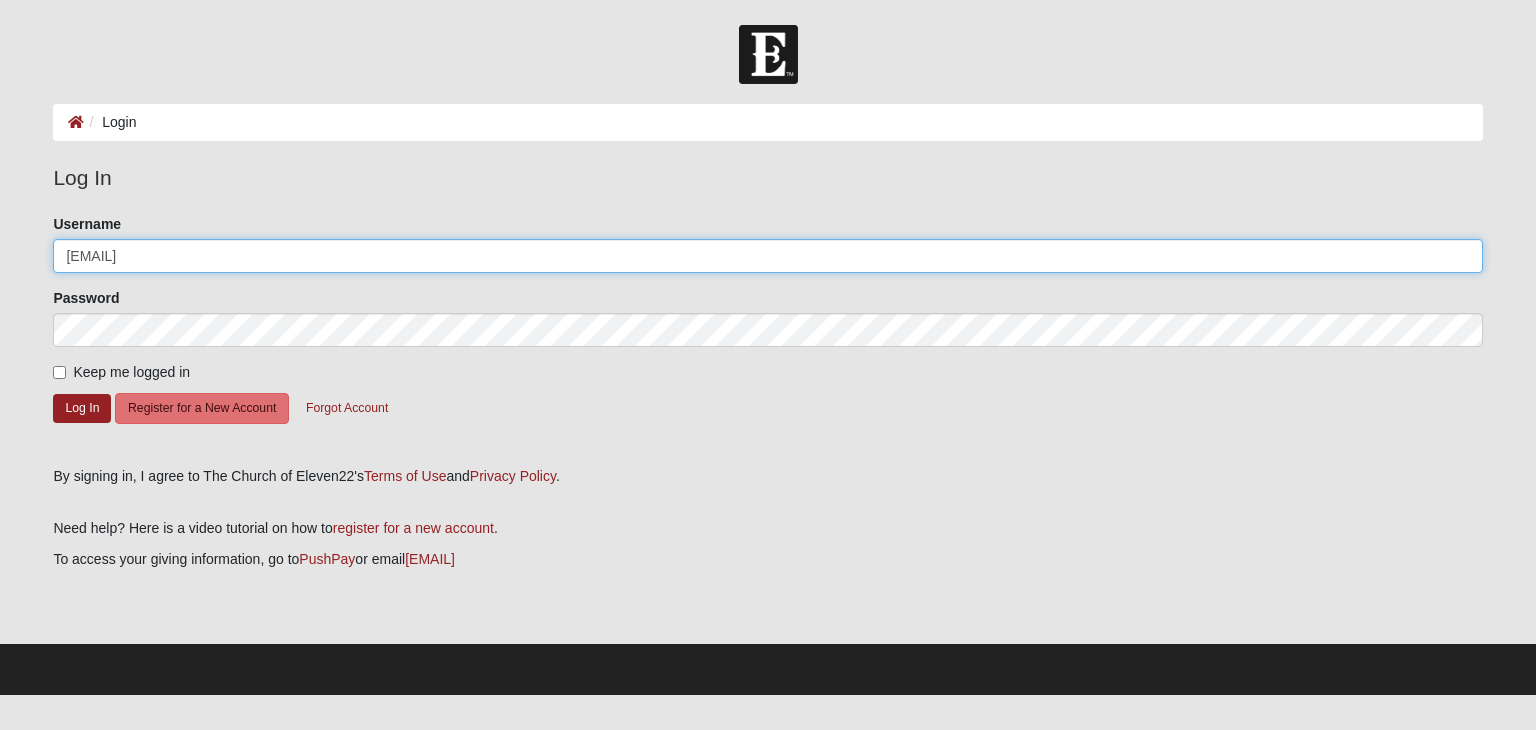 click on "kellythomas0910@gmail.com" 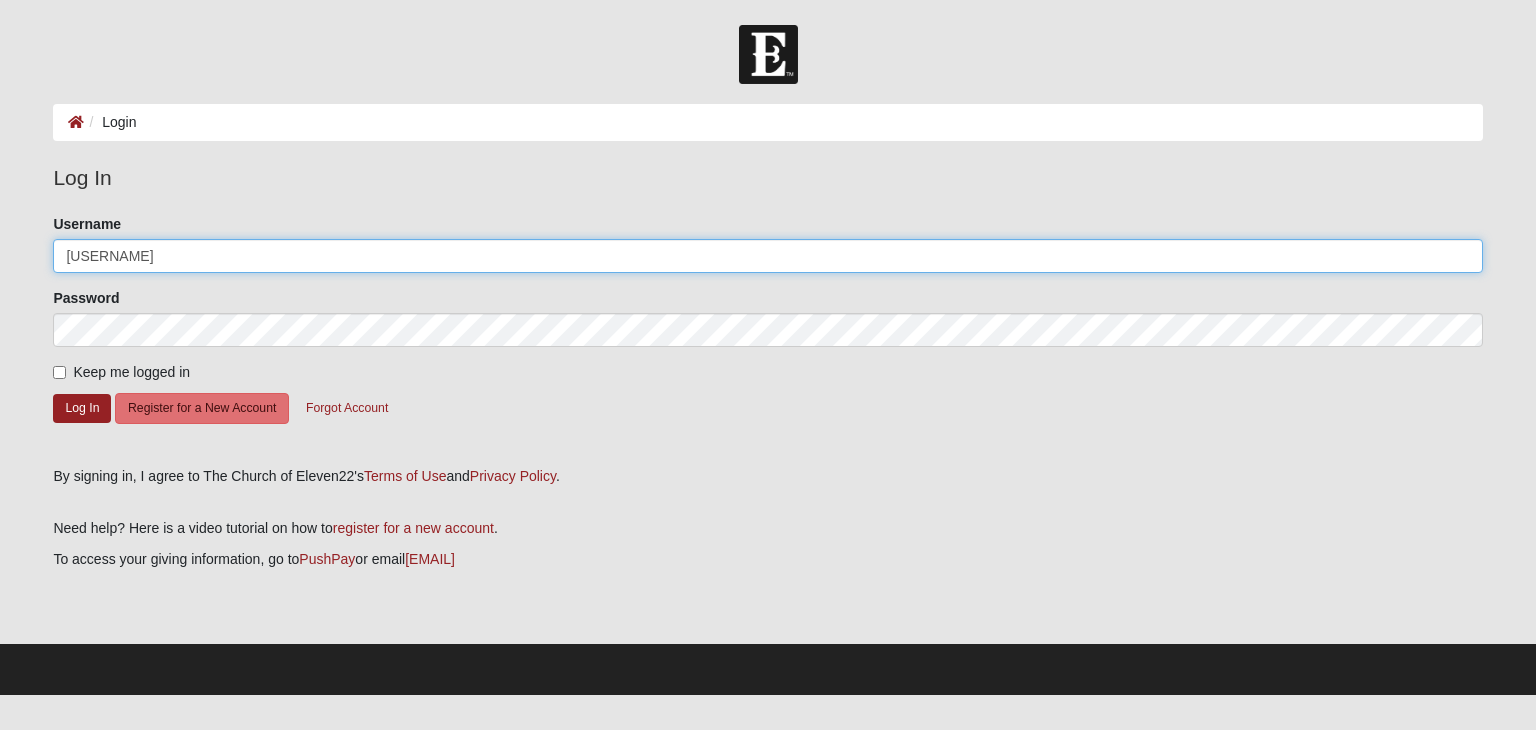 type on "KThomas0910" 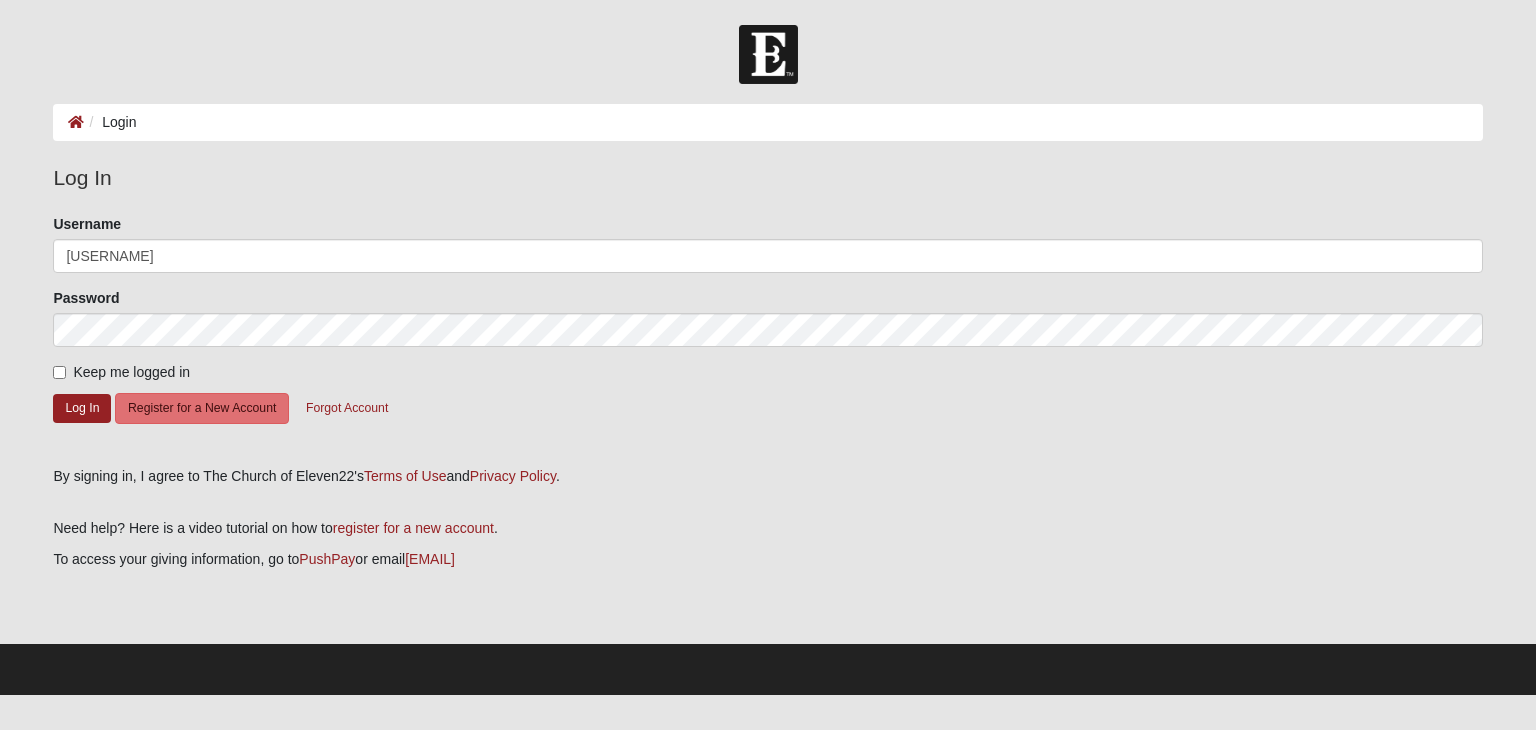click on "Please correct the following:    Username    KThomas0910     Password      Keep me logged in Log In Register for a New Account Forgot Account" at bounding box center (767, 333) 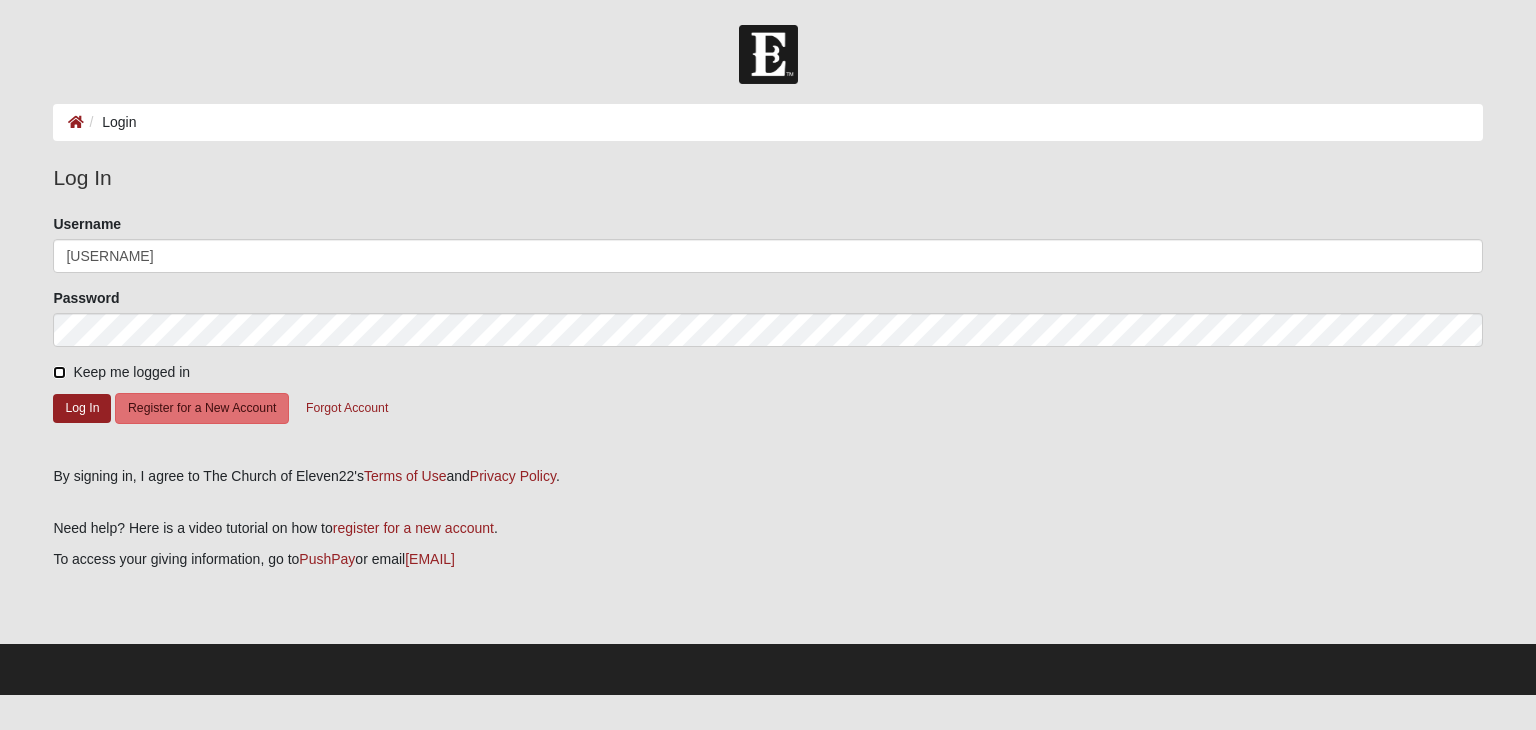 click on "Keep me logged in" at bounding box center (59, 372) 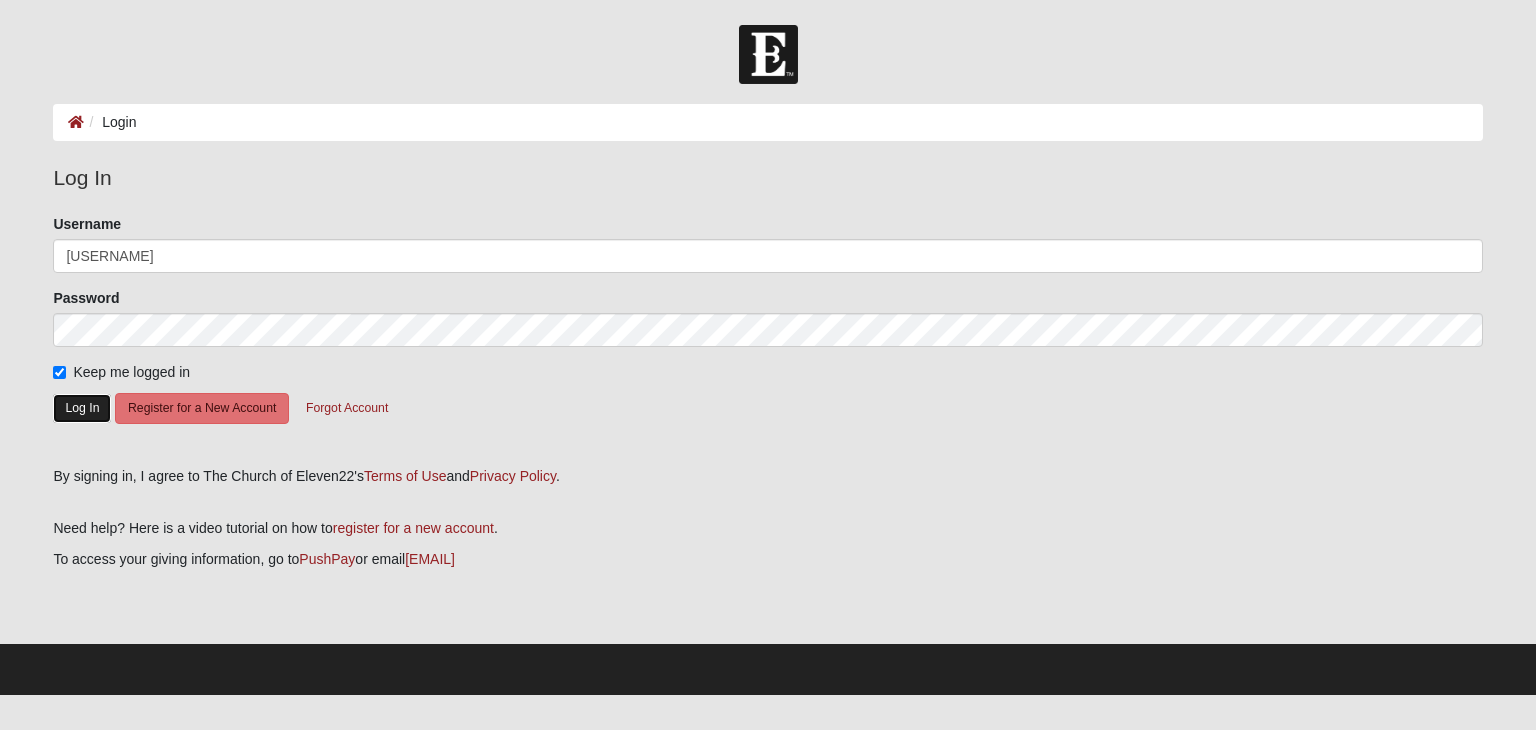 click on "Log In" 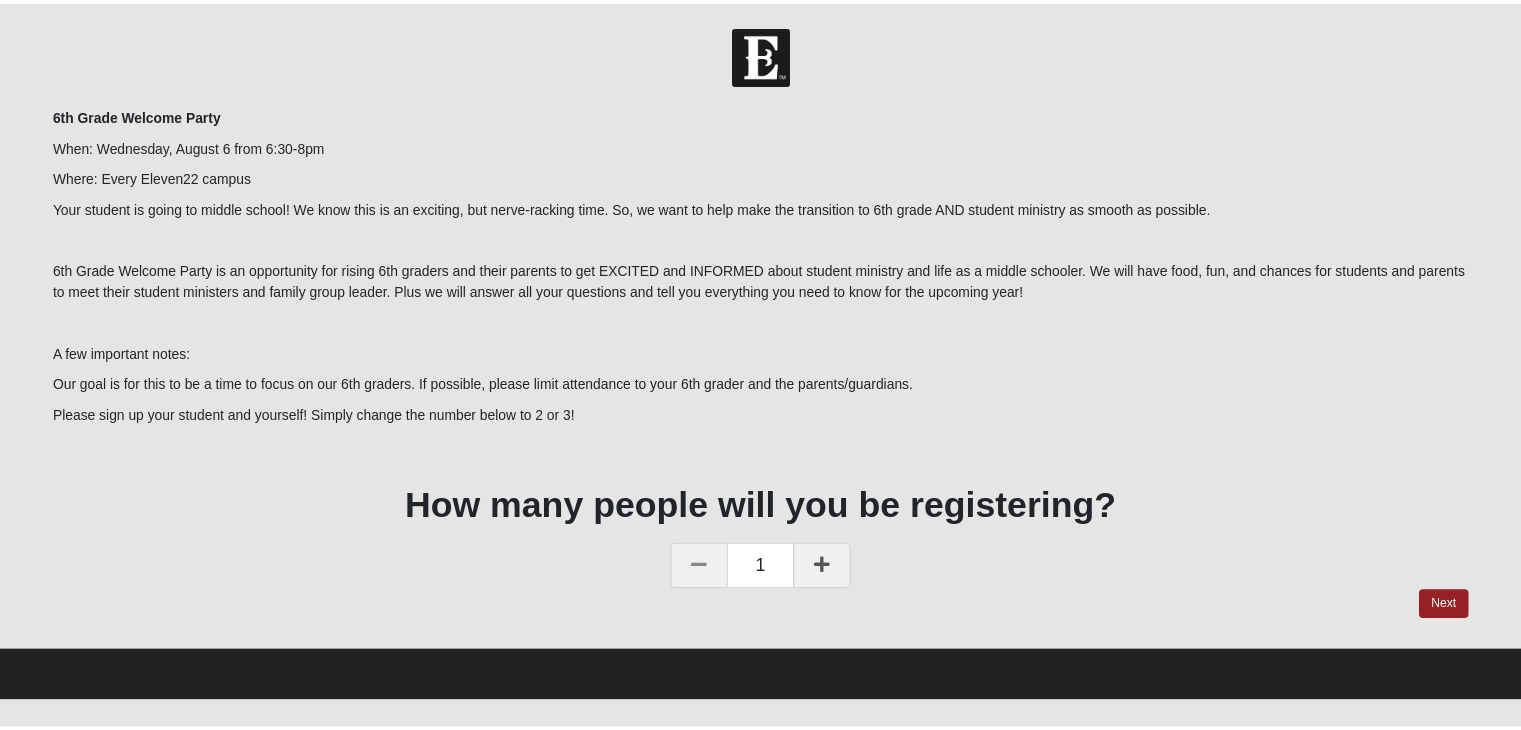scroll, scrollTop: 0, scrollLeft: 0, axis: both 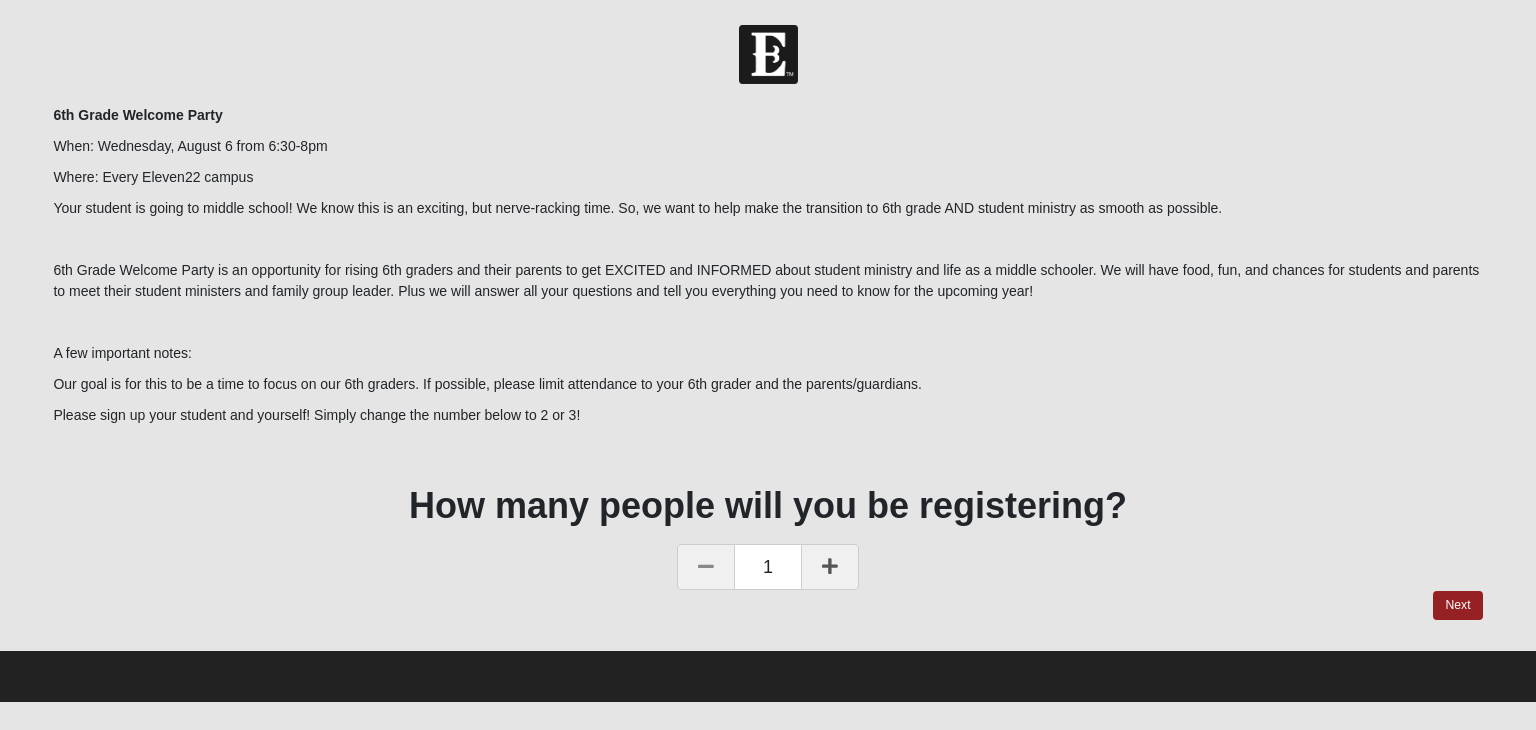click at bounding box center [830, 566] 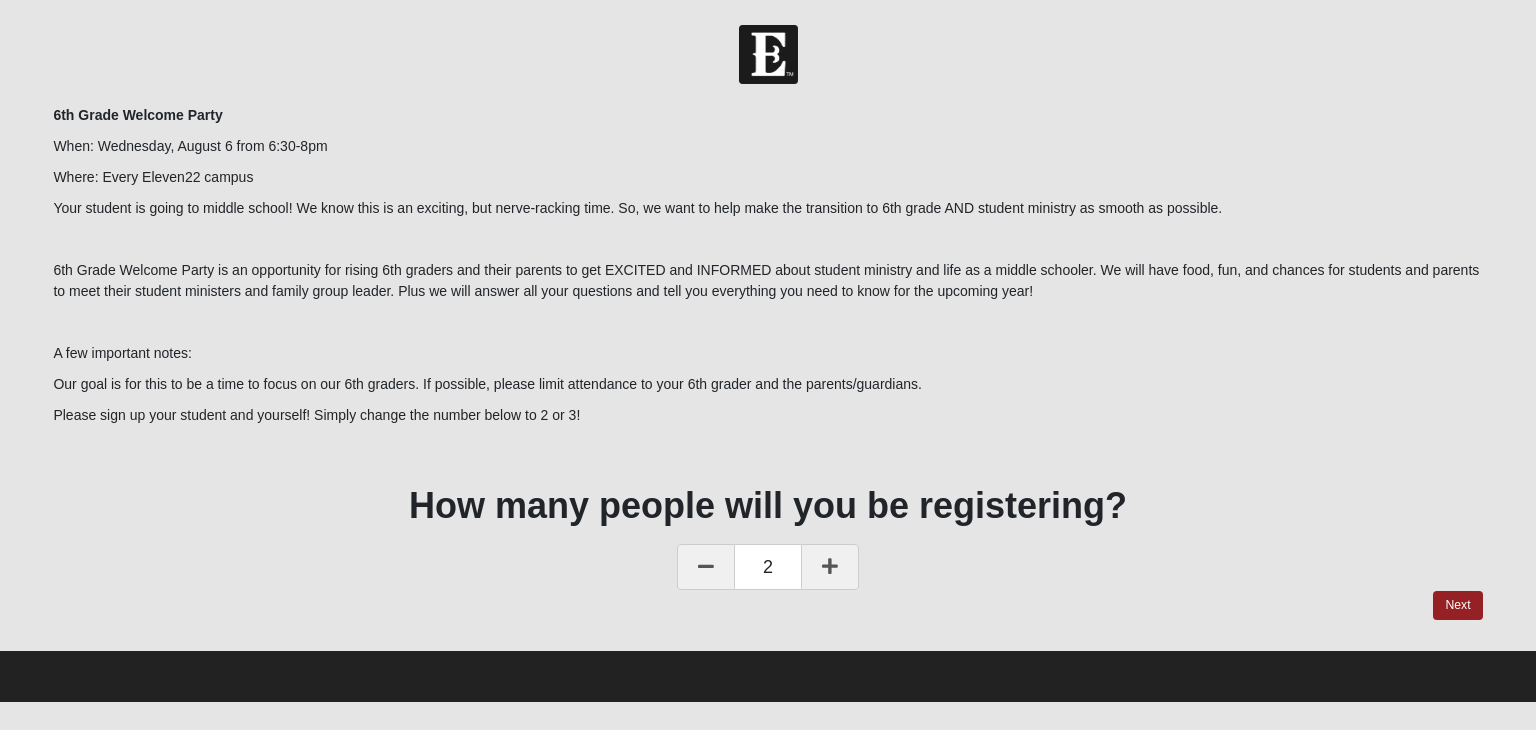 click at bounding box center [830, 566] 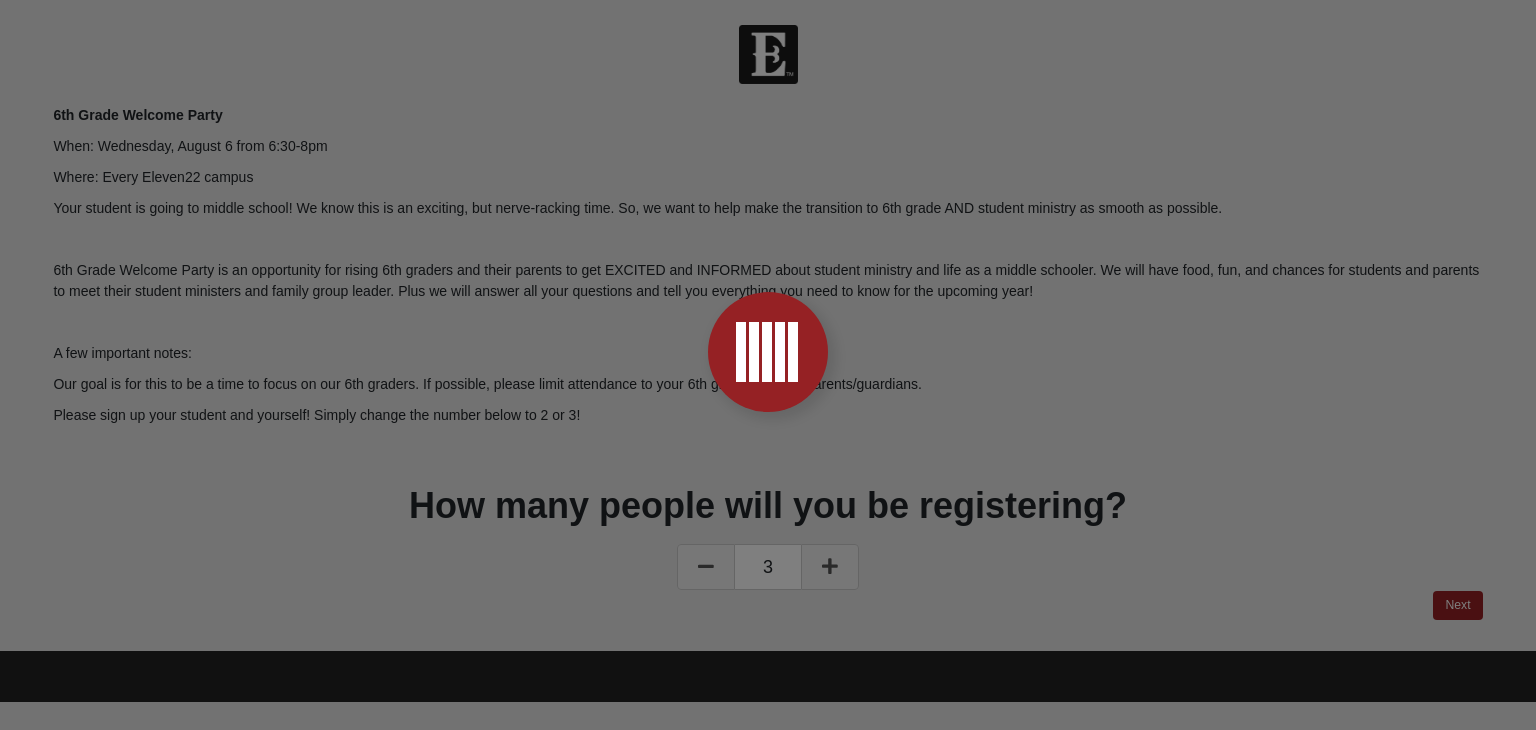 click at bounding box center [768, 365] 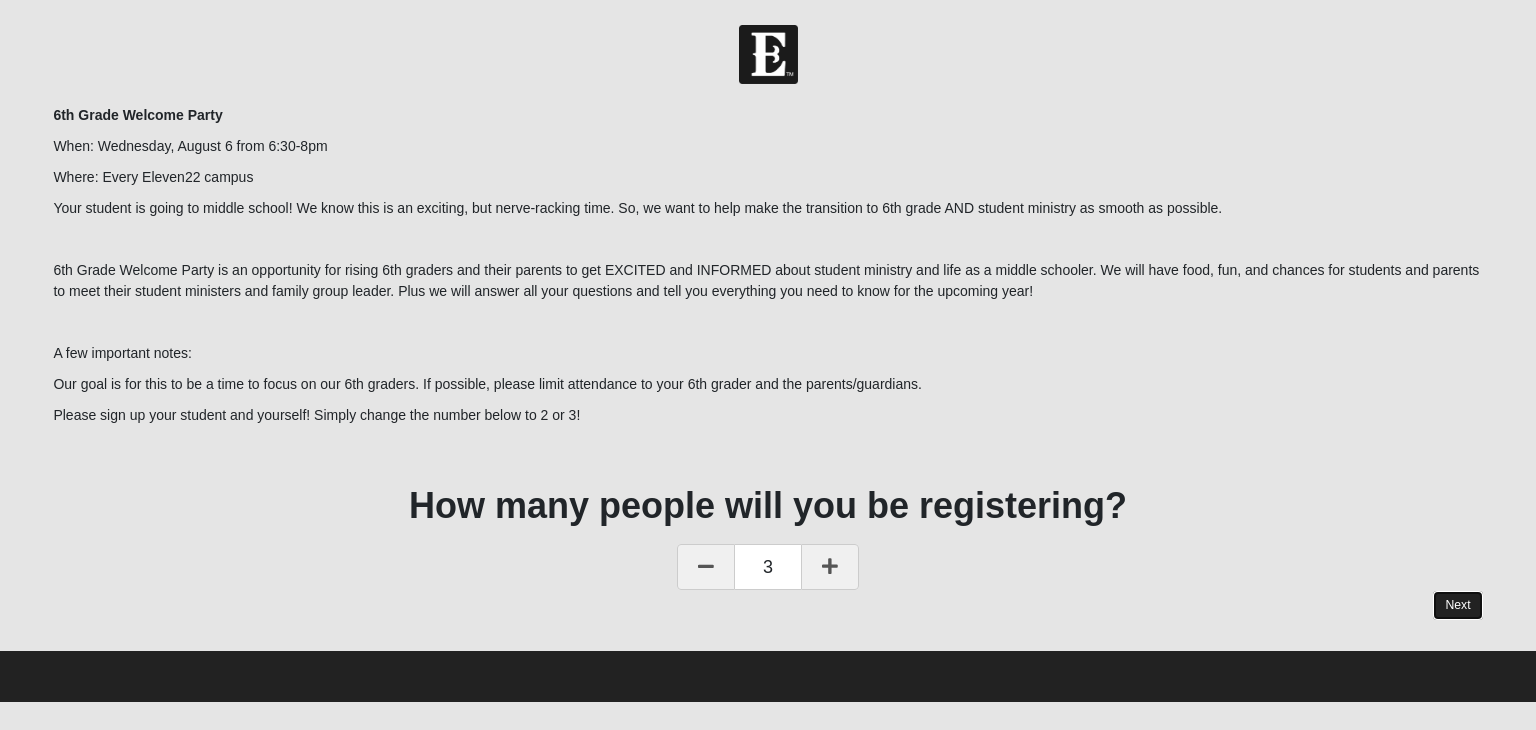 click on "Next" at bounding box center [1457, 605] 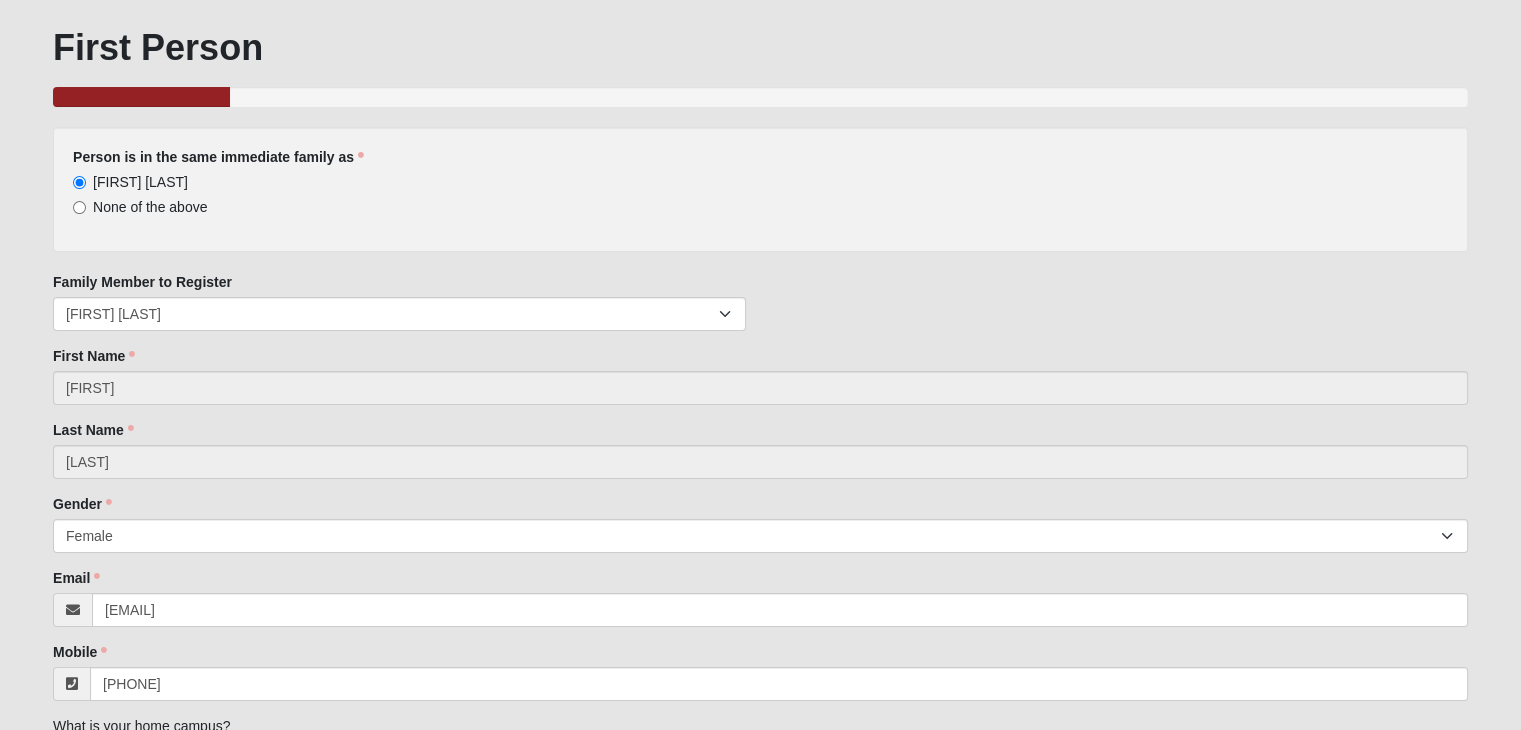 scroll, scrollTop: 88, scrollLeft: 0, axis: vertical 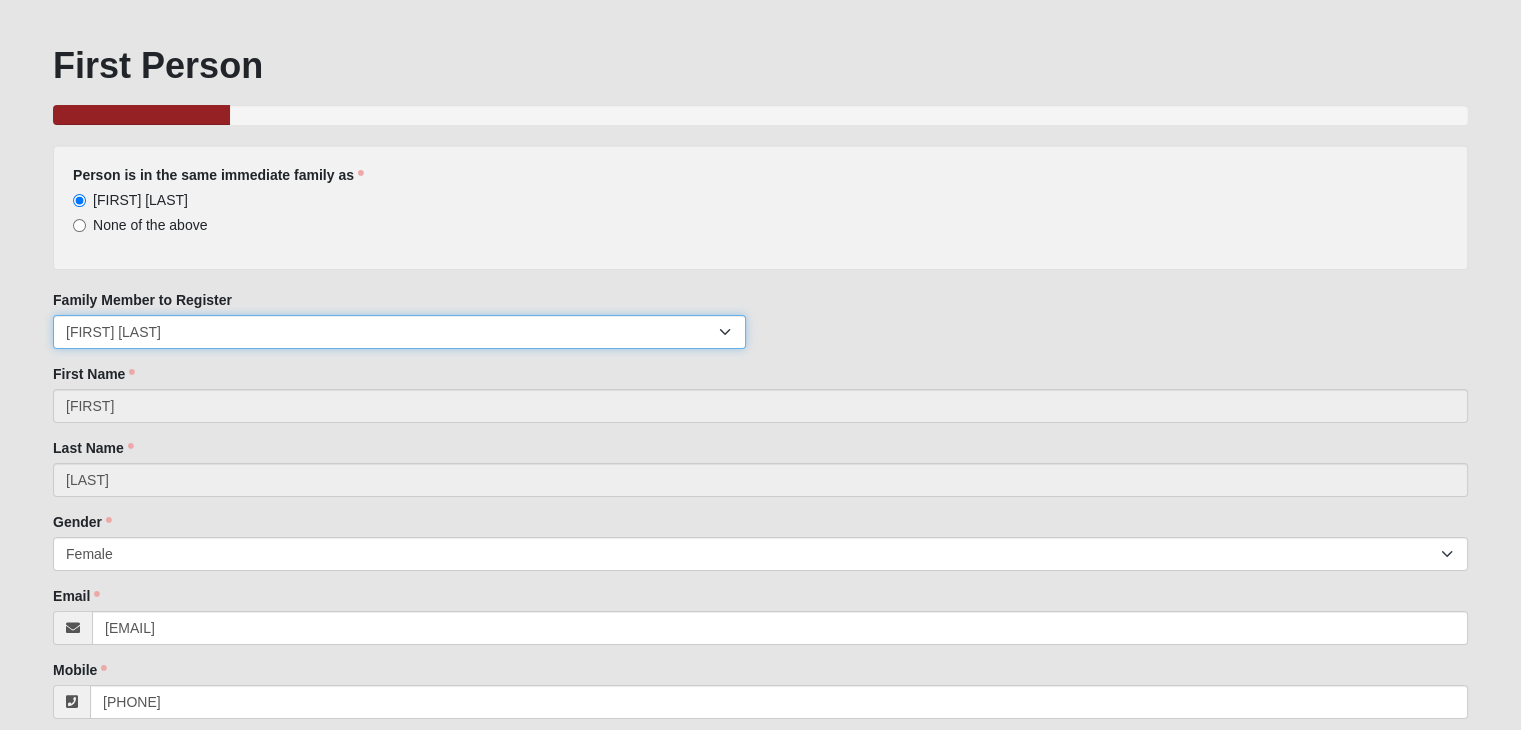 click on "[FIRST] [LAST]
[FIRST] [LAST]
[FIRST] [LAST]
[FIRST] [LAST]
[FIRST] [LAST]" at bounding box center (399, 332) 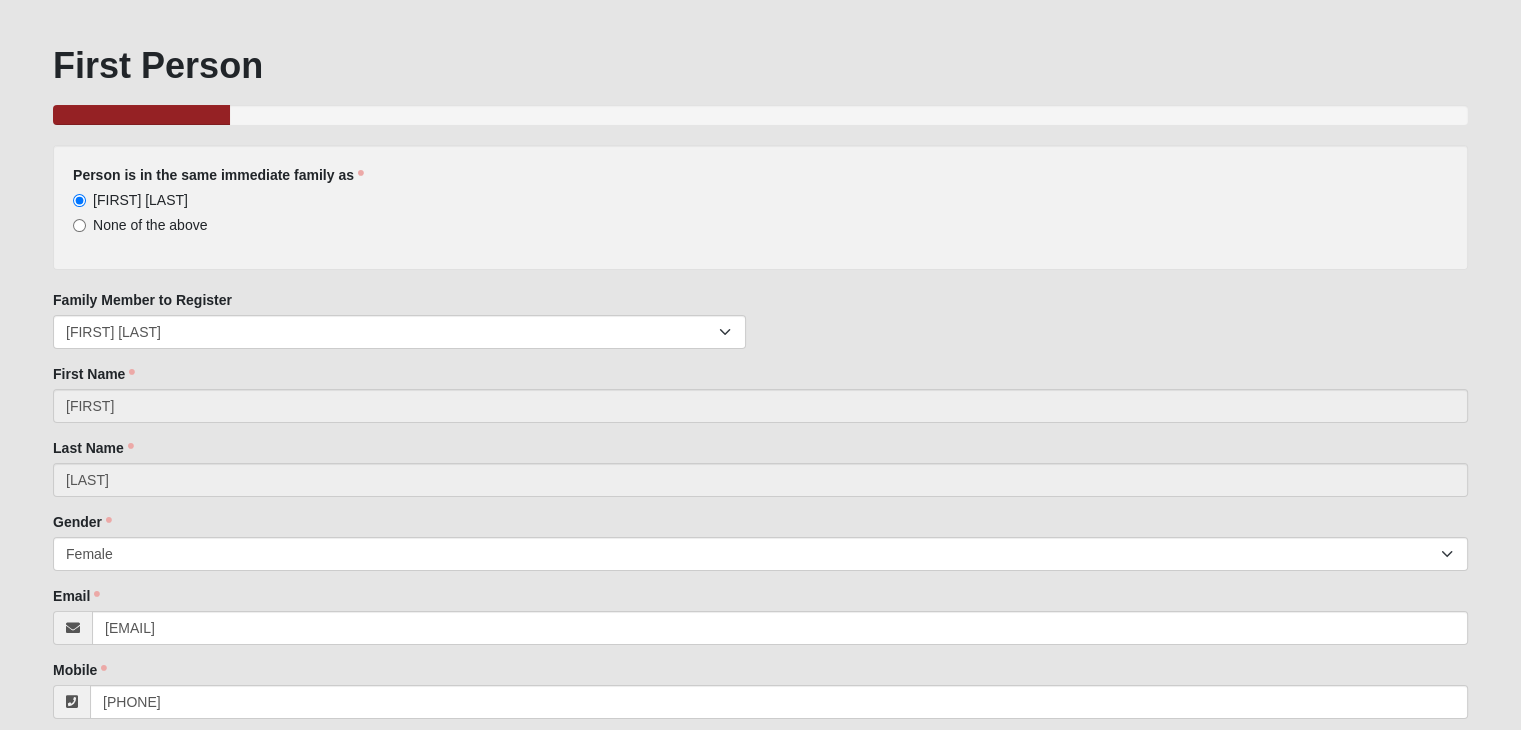 click on "Family Member to Register
[FIRST] [LAST]
[FIRST] [LAST]
[FIRST] [LAST]
[FIRST] [LAST]
[FIRST] [LAST]" at bounding box center [760, 327] 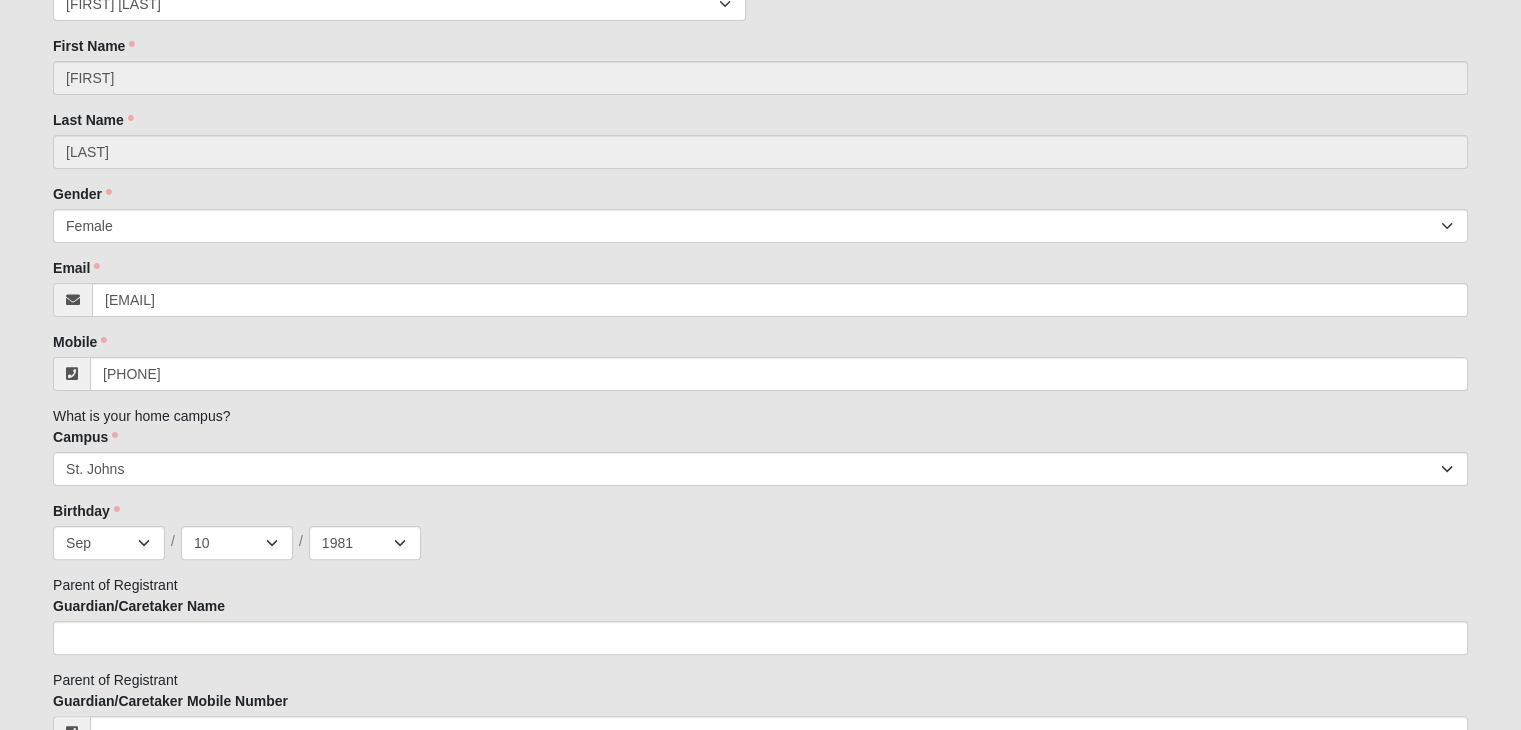 scroll, scrollTop: 418, scrollLeft: 0, axis: vertical 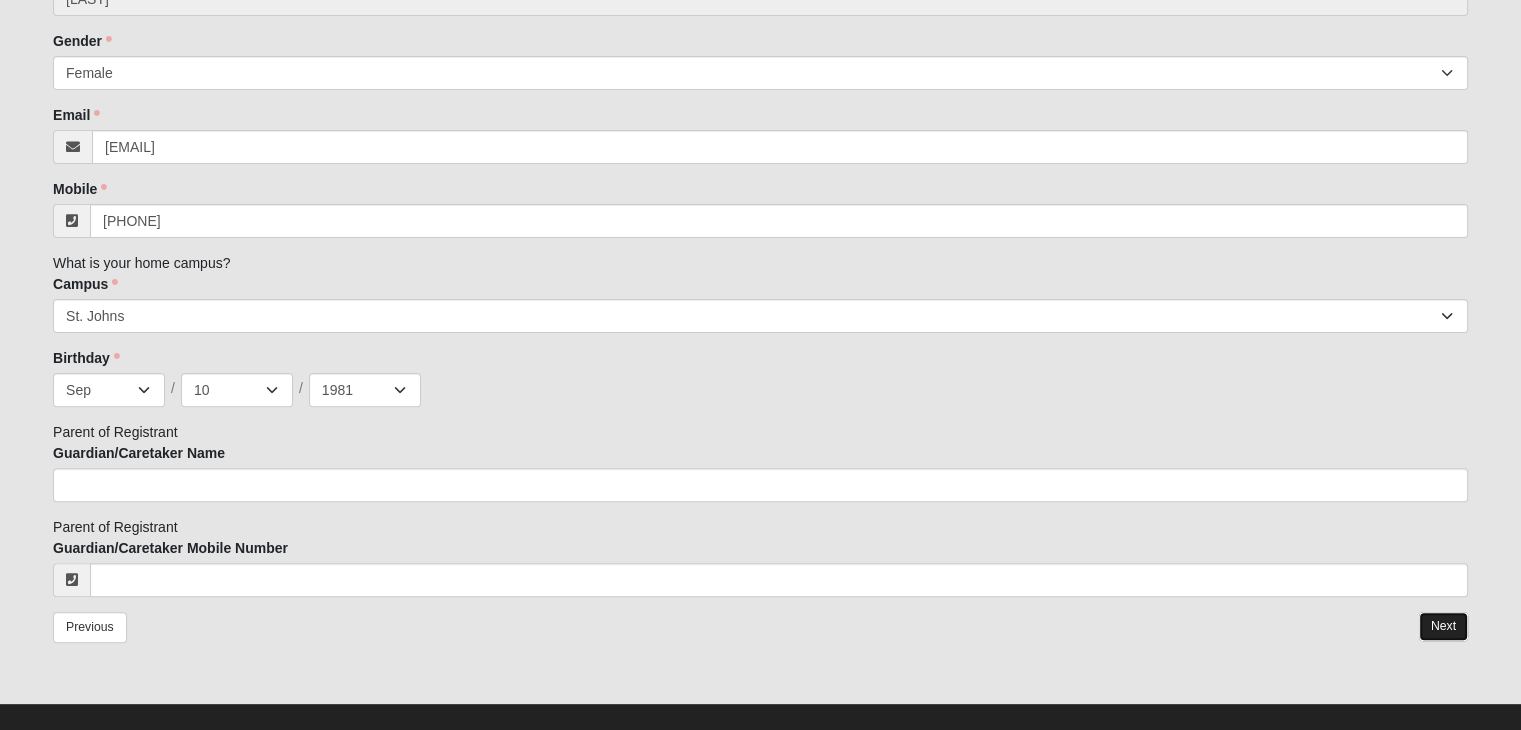 click on "Next" at bounding box center [1443, 626] 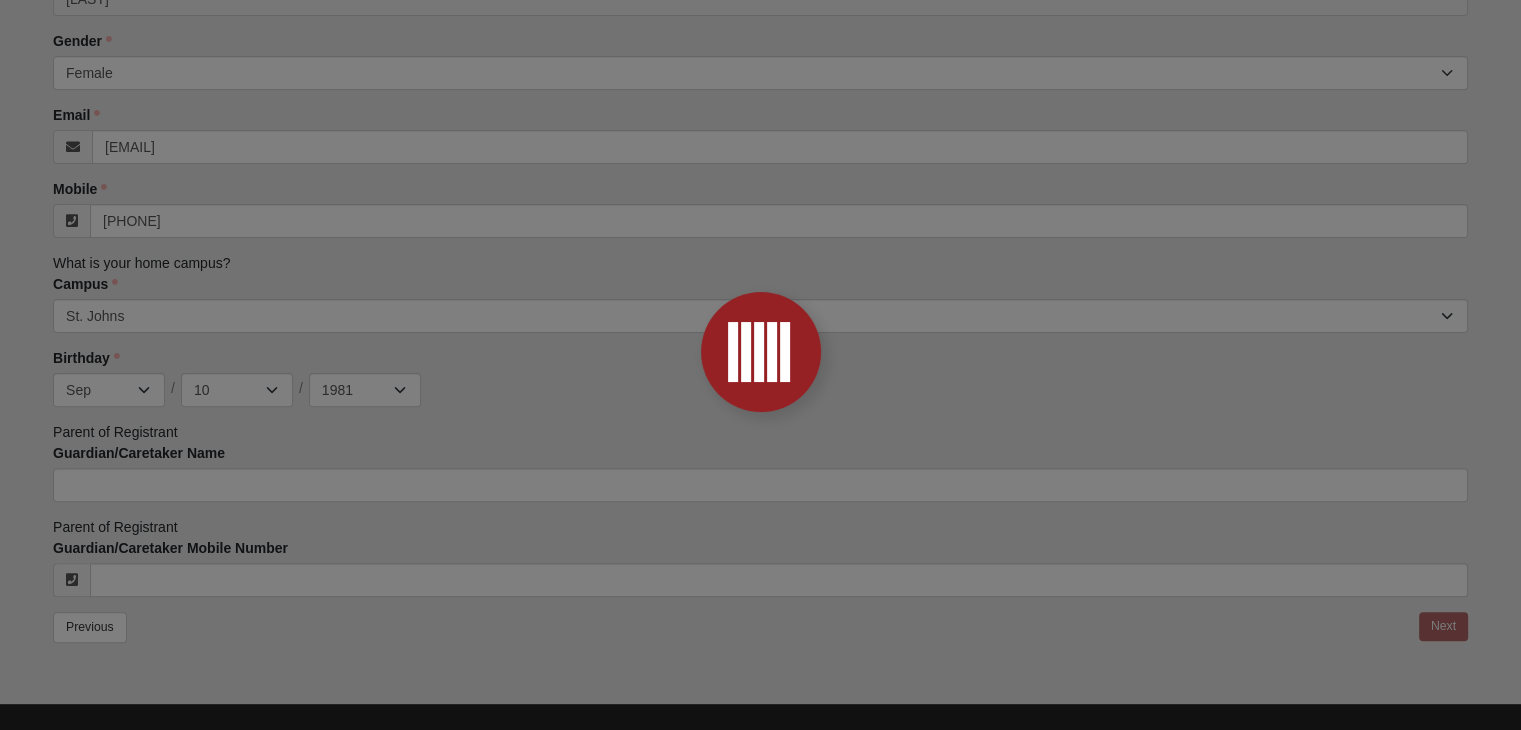 scroll, scrollTop: 0, scrollLeft: 0, axis: both 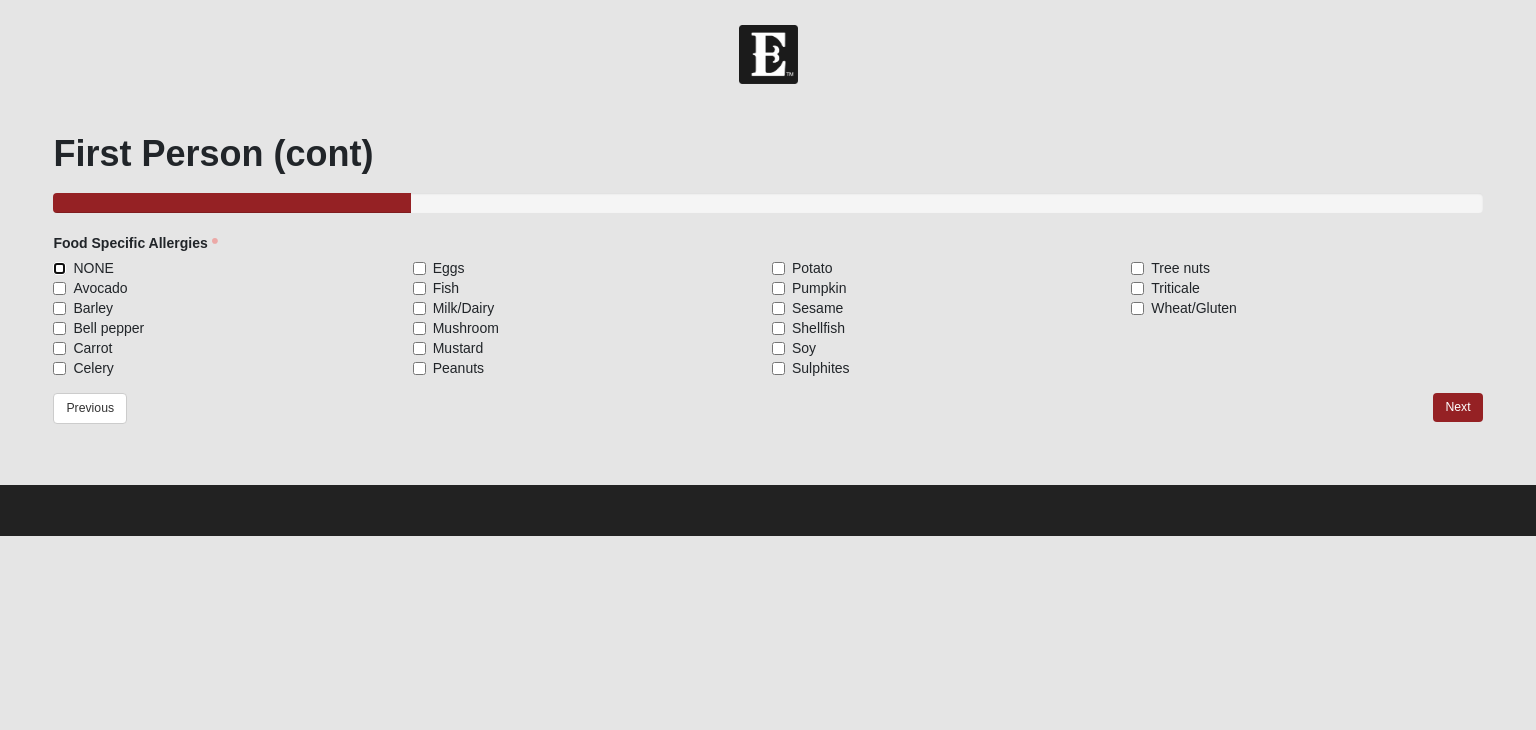 click on "NONE" at bounding box center [59, 268] 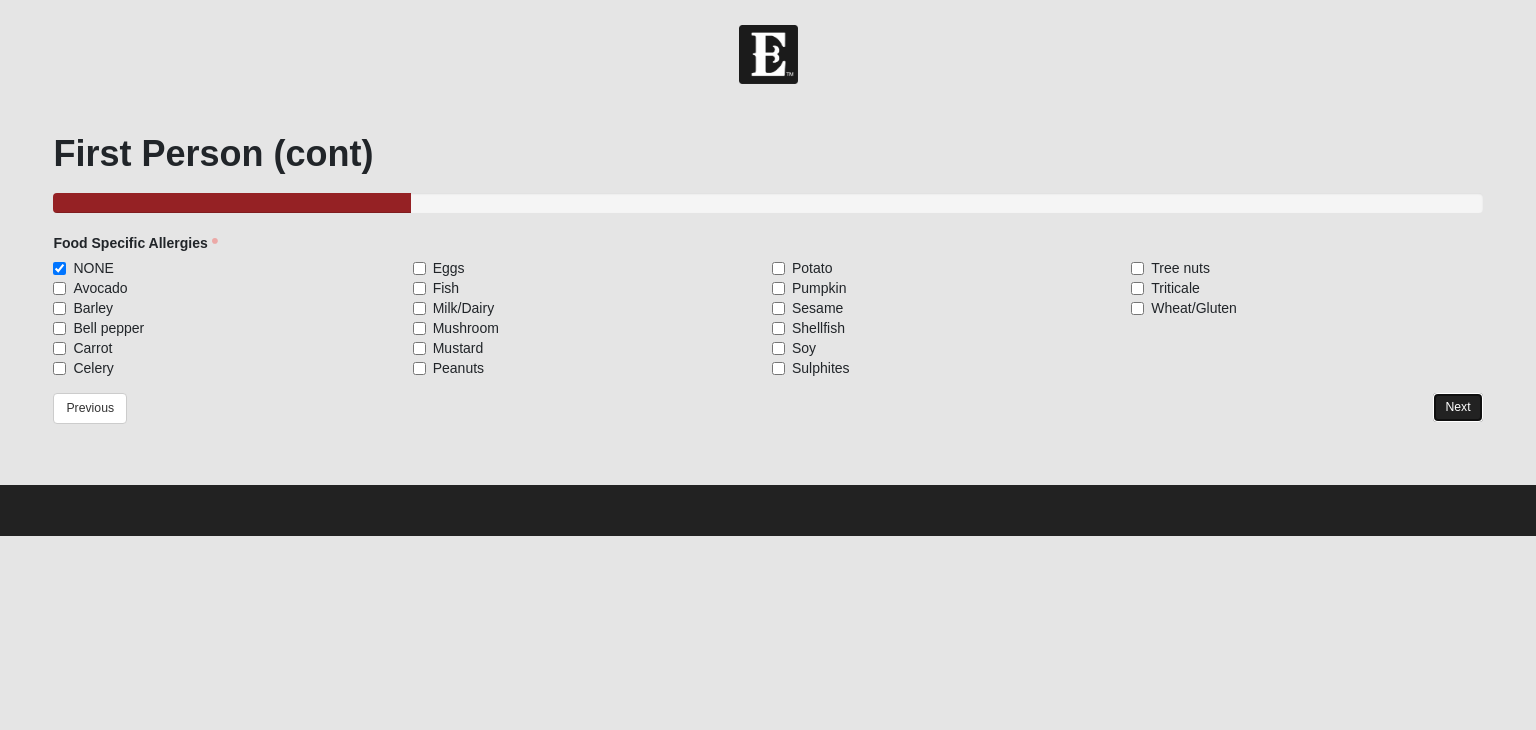 click on "Next" at bounding box center (1457, 407) 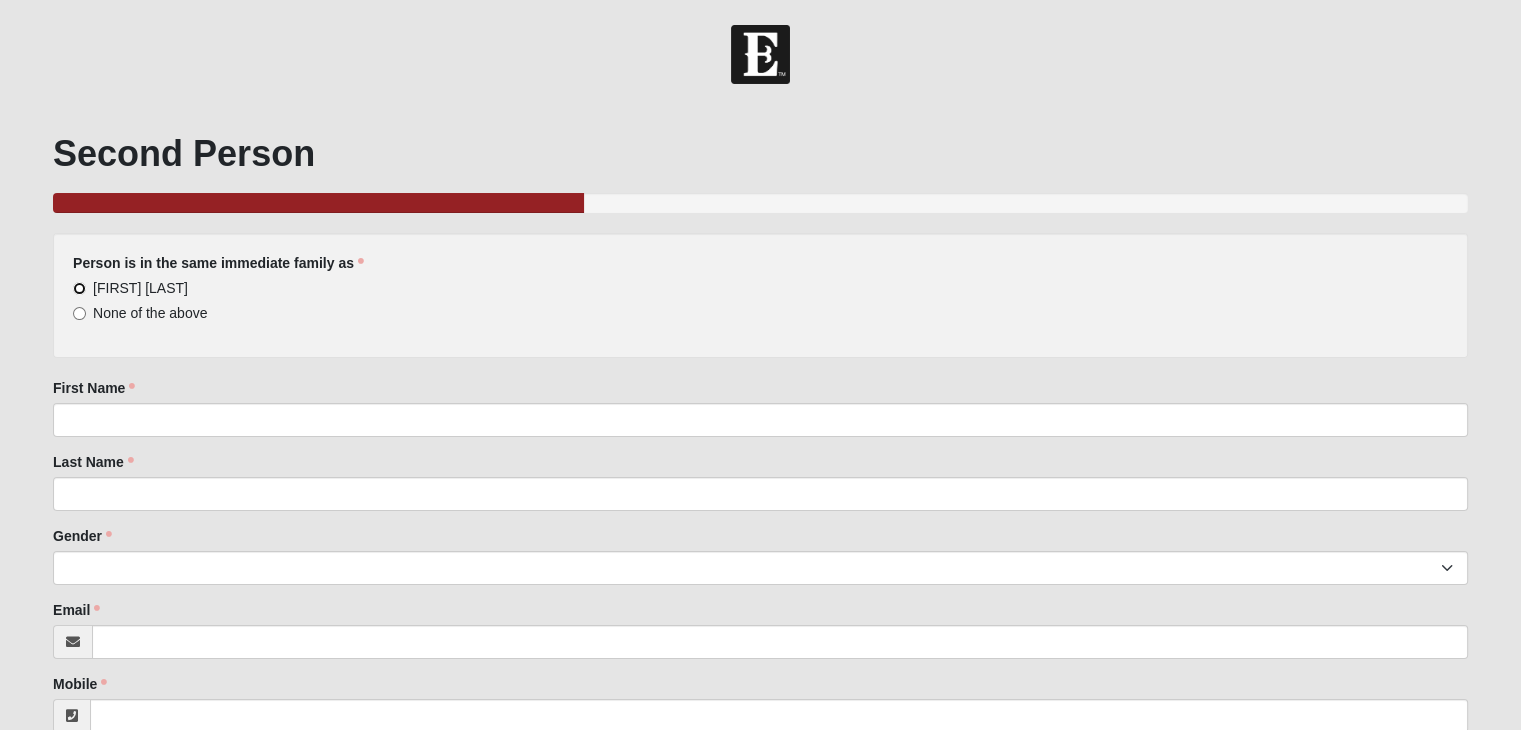 click on "[FIRST] [LAST]" at bounding box center (79, 288) 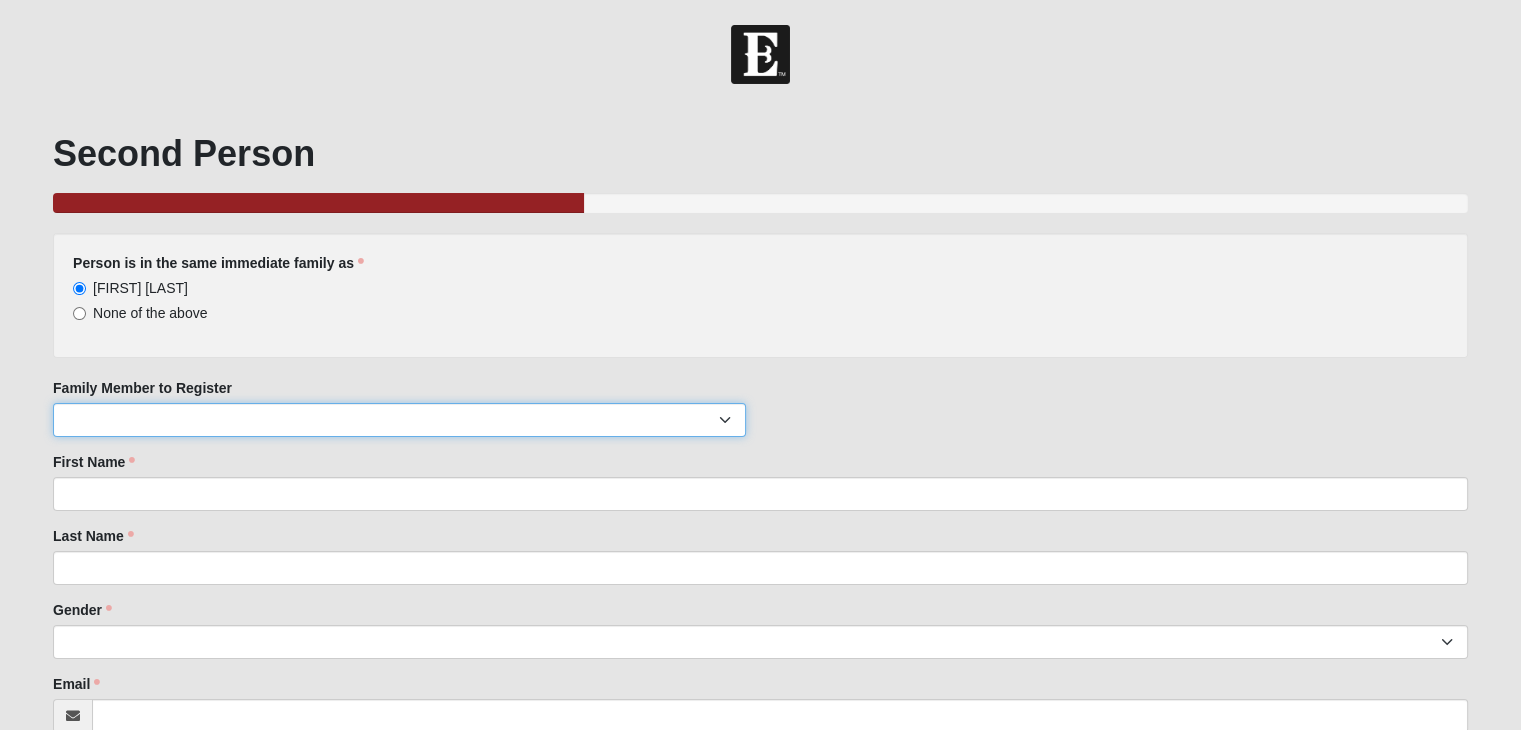 click on "[FIRST] [LAST]
[FIRST] [LAST]
[FIRST] [LAST]
[FIRST] [LAST]
[FIRST] [LAST]" at bounding box center [399, 420] 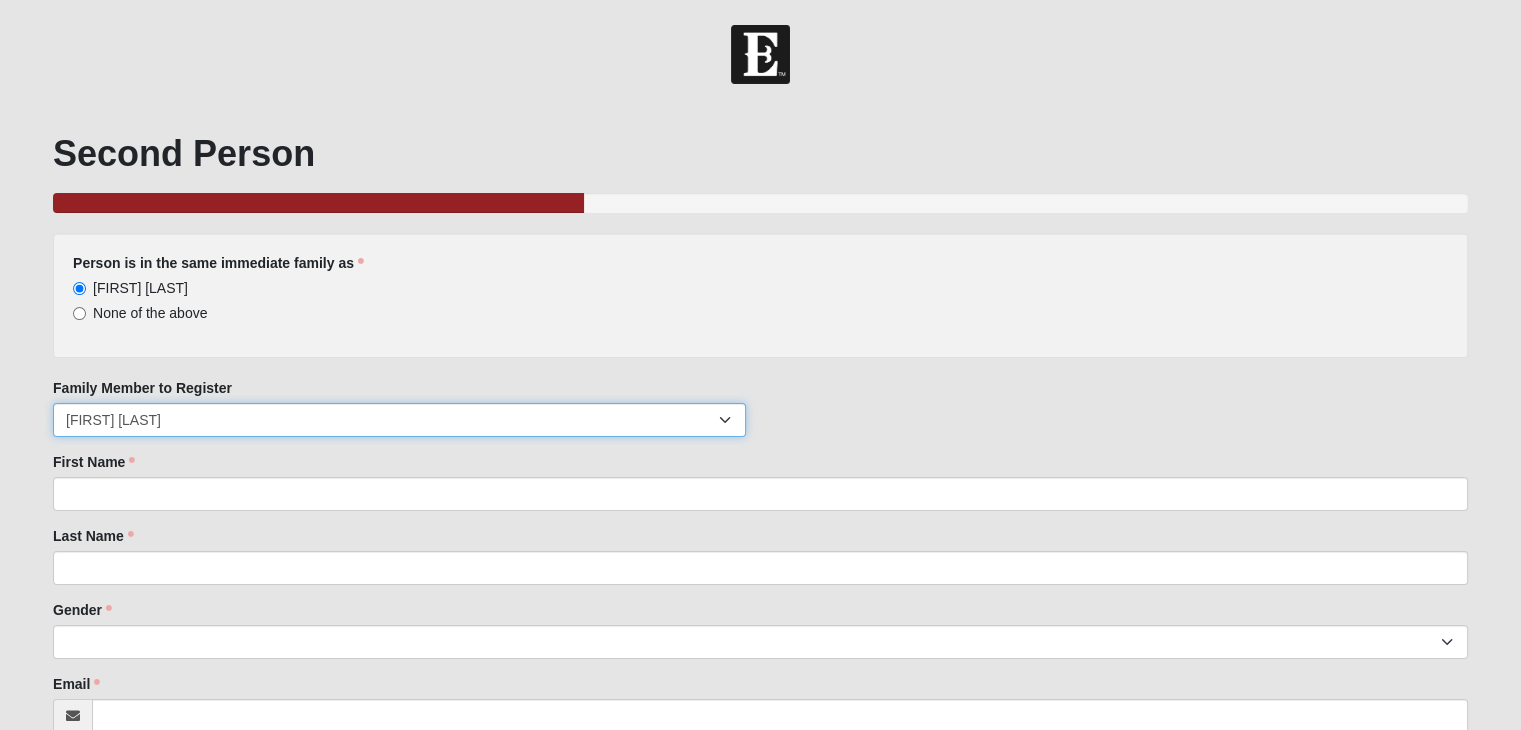 click on "[FIRST] [LAST]
[FIRST] [LAST]
[FIRST] [LAST]
[FIRST] [LAST]
[FIRST] [LAST]" at bounding box center [399, 420] 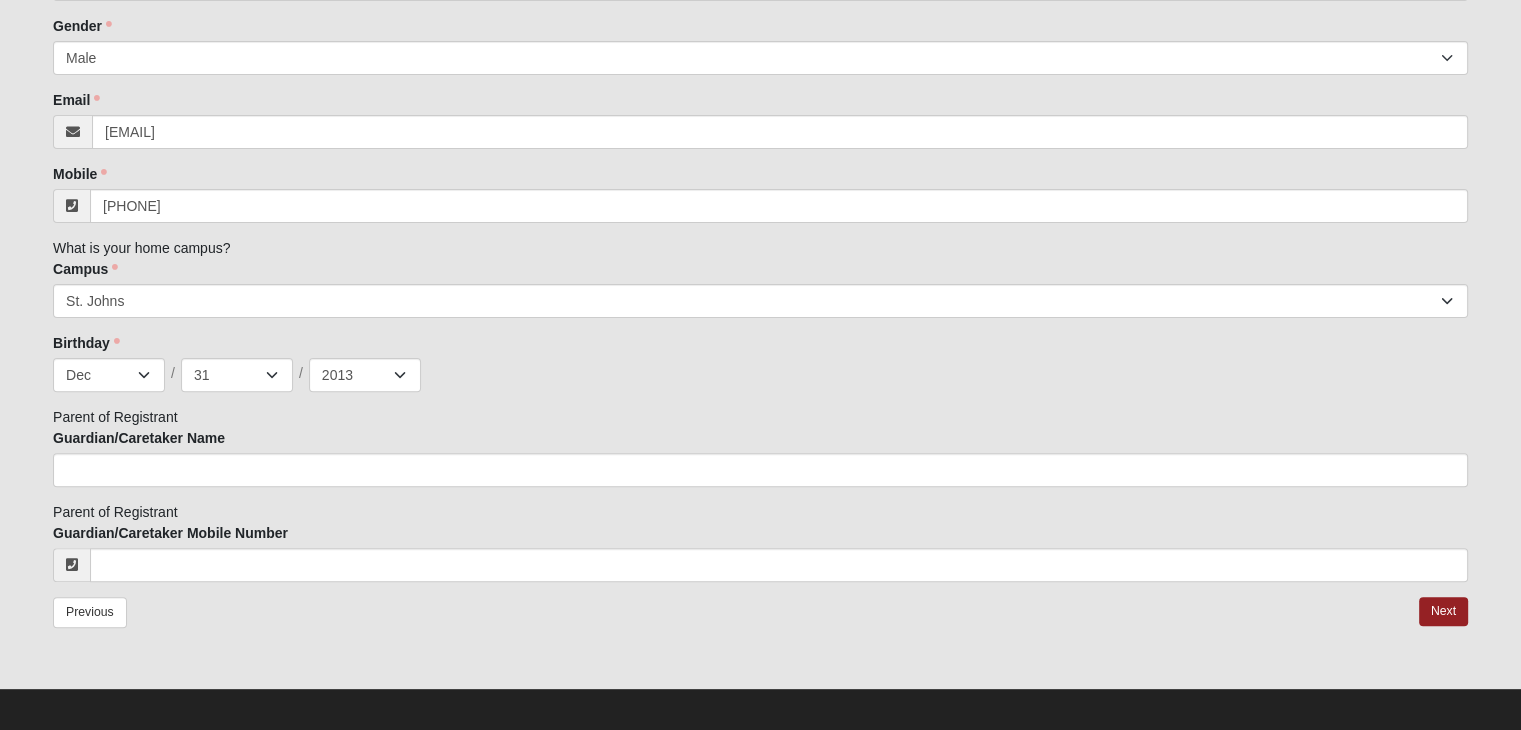 scroll, scrollTop: 593, scrollLeft: 0, axis: vertical 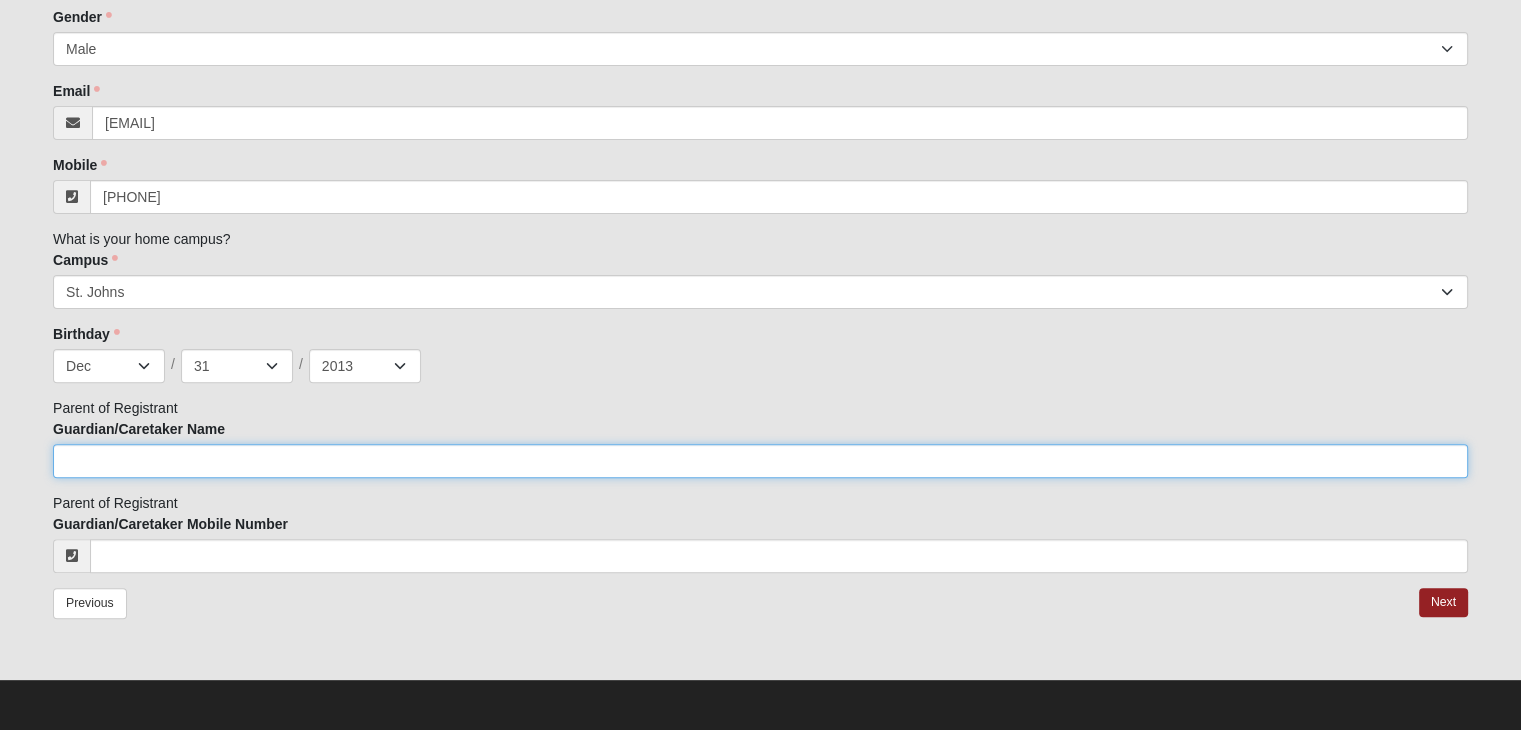click on "Guardian/Caretaker Name" at bounding box center (760, 461) 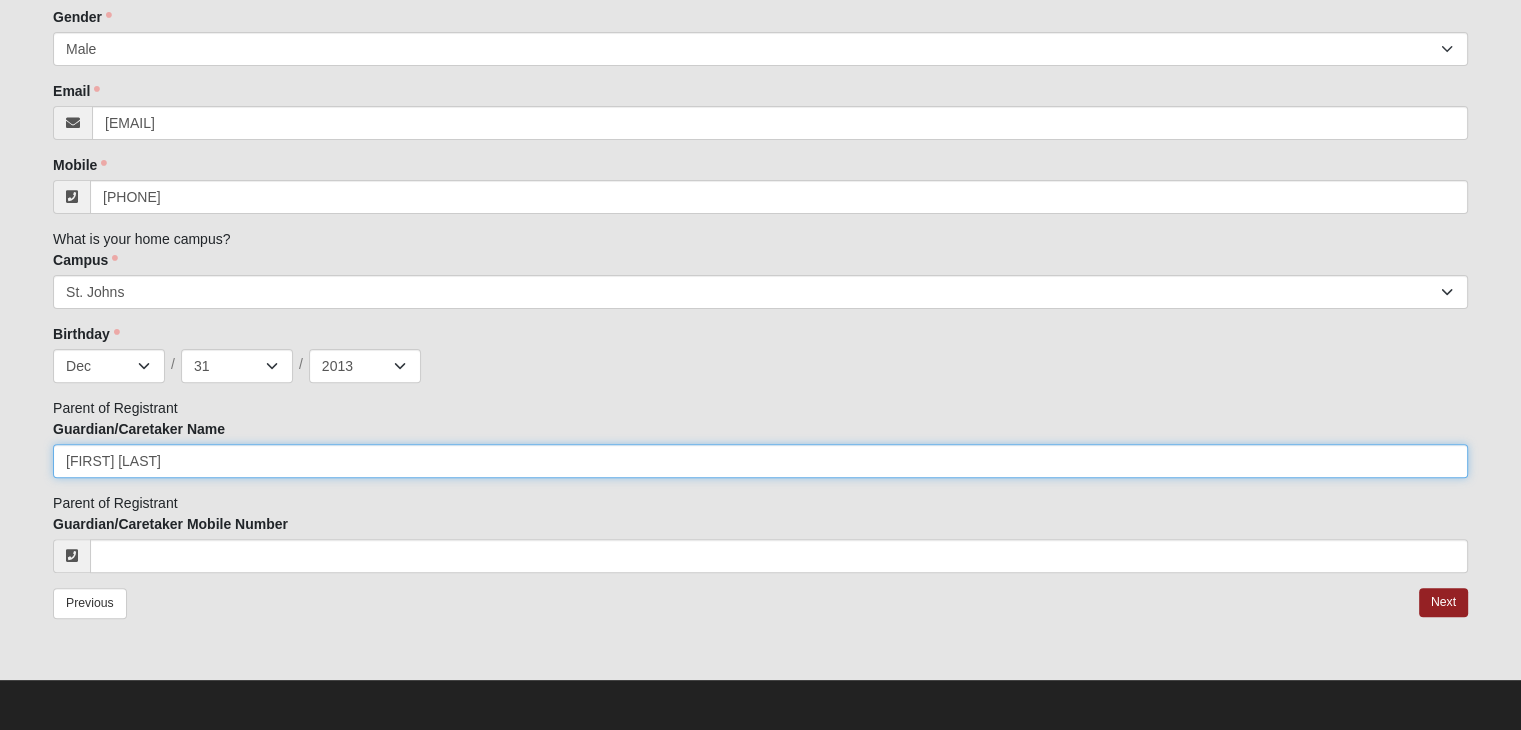 type on "[FIRST] [LAST]" 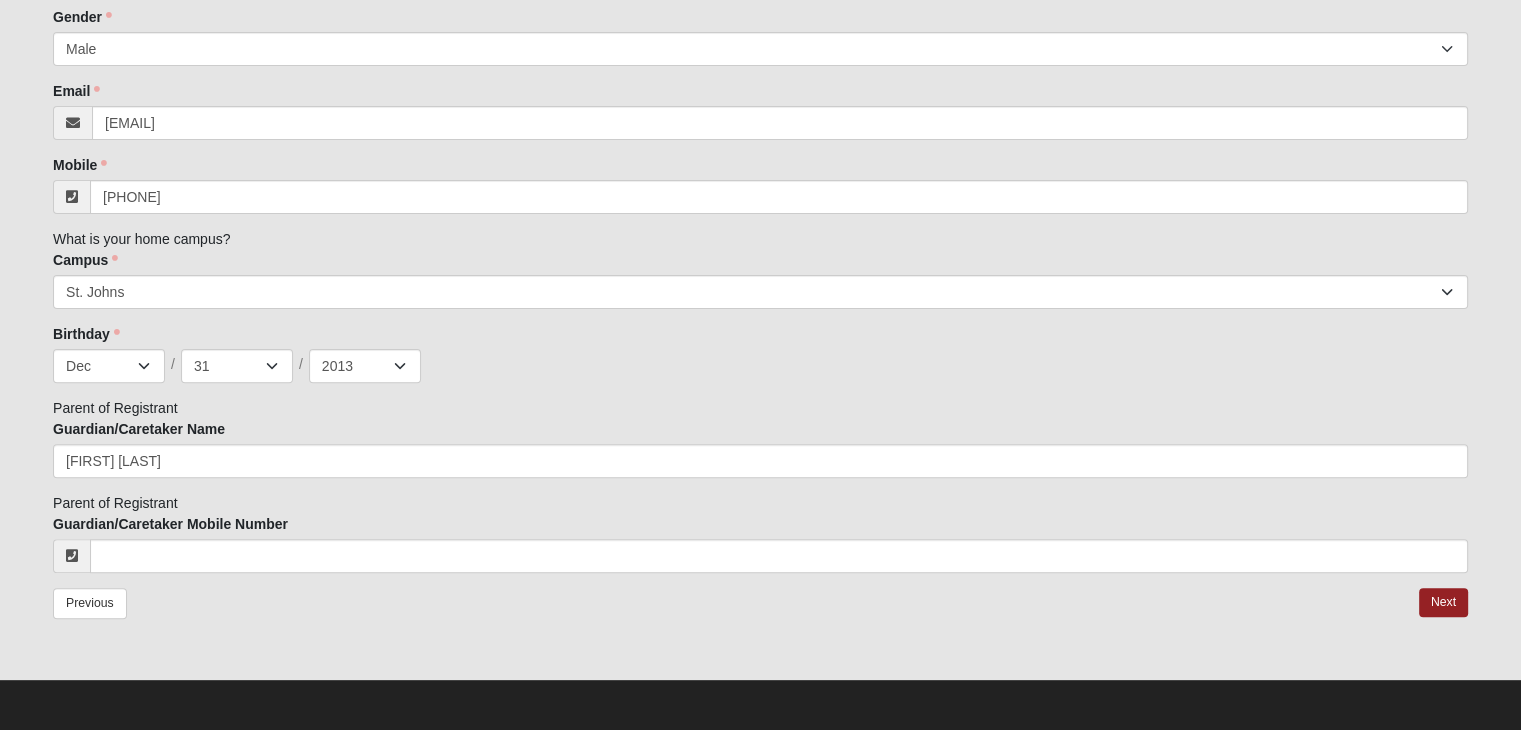 click on "Previous
Next" at bounding box center [760, 617] 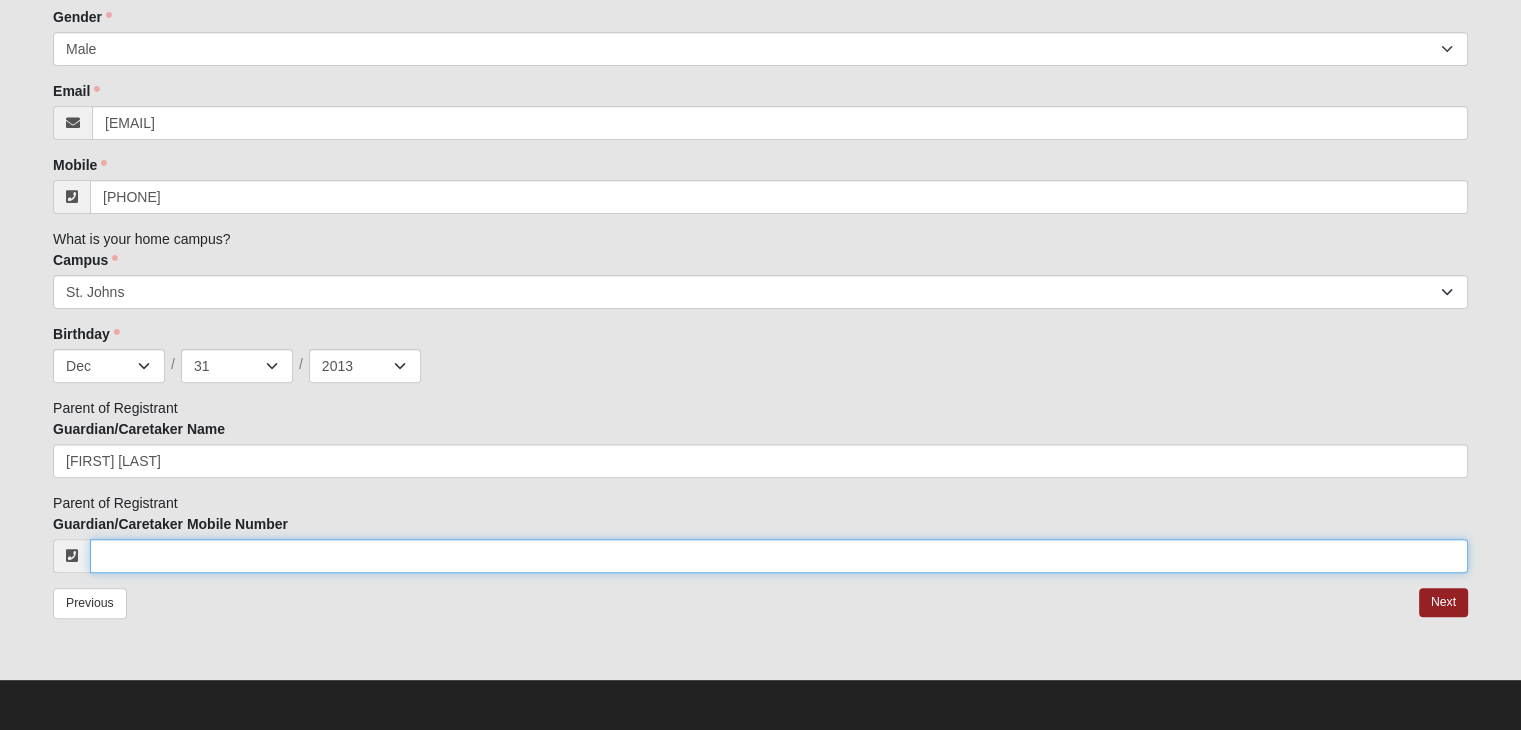 click on "Guardian/Caretaker Mobile Number" at bounding box center [779, 556] 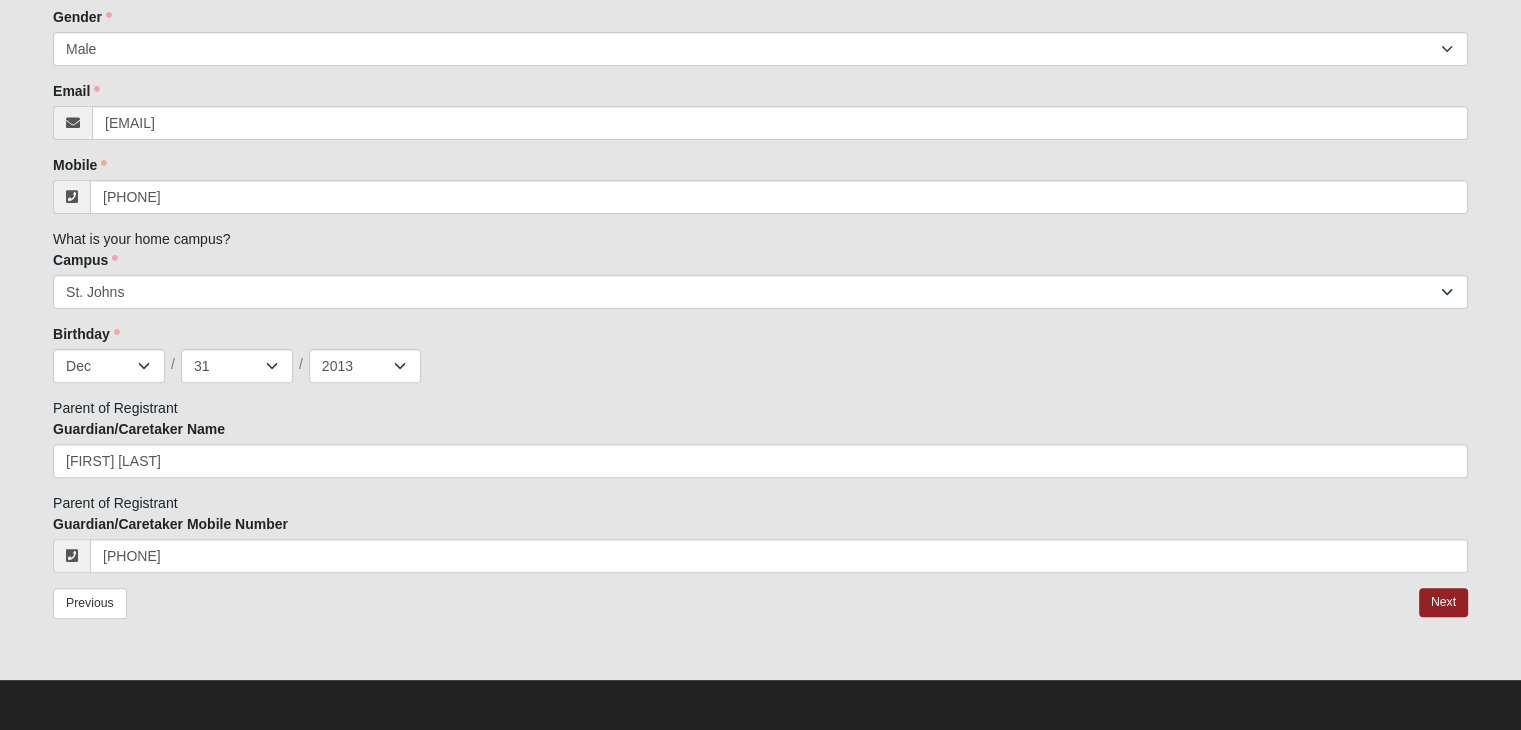 type on "[PHONE]" 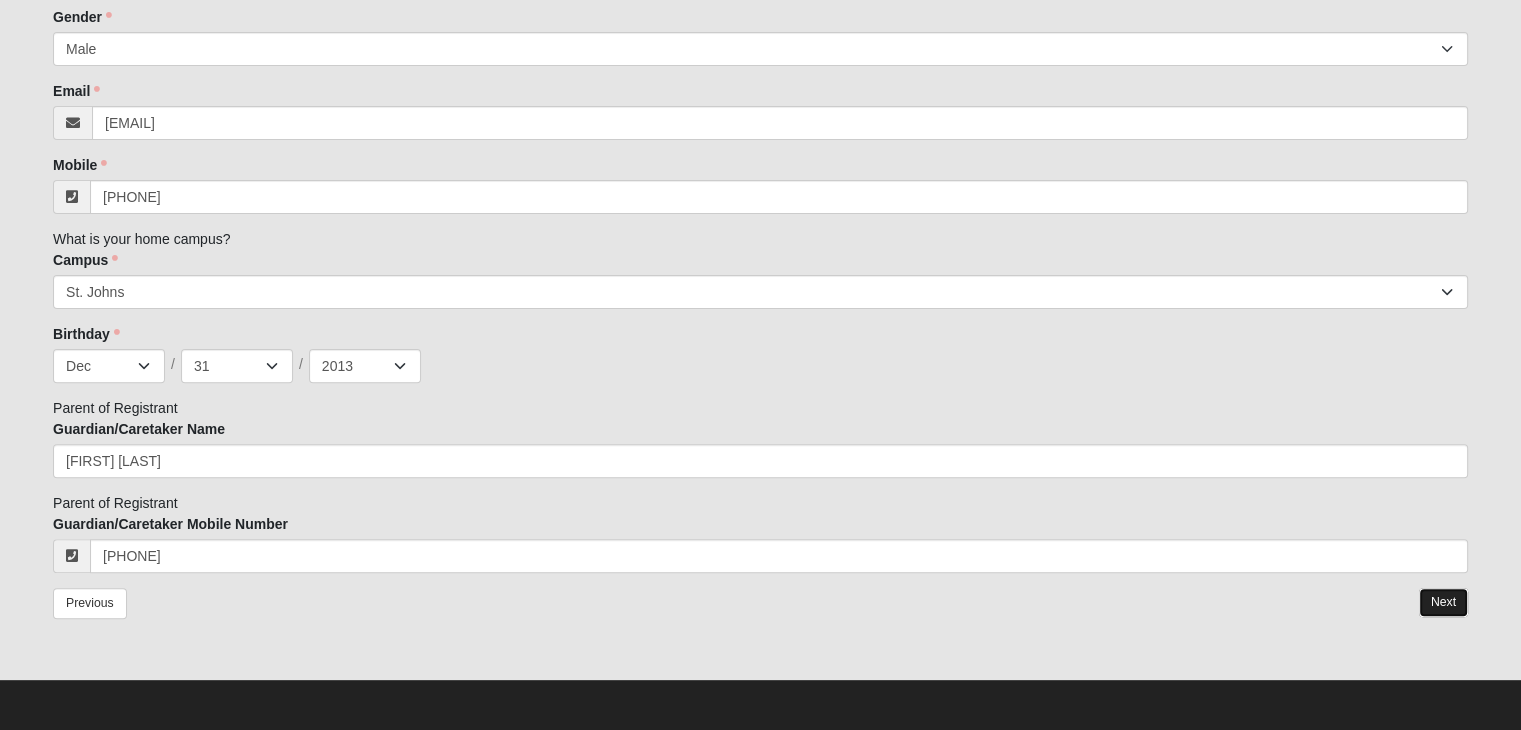 click on "Next" at bounding box center (1443, 602) 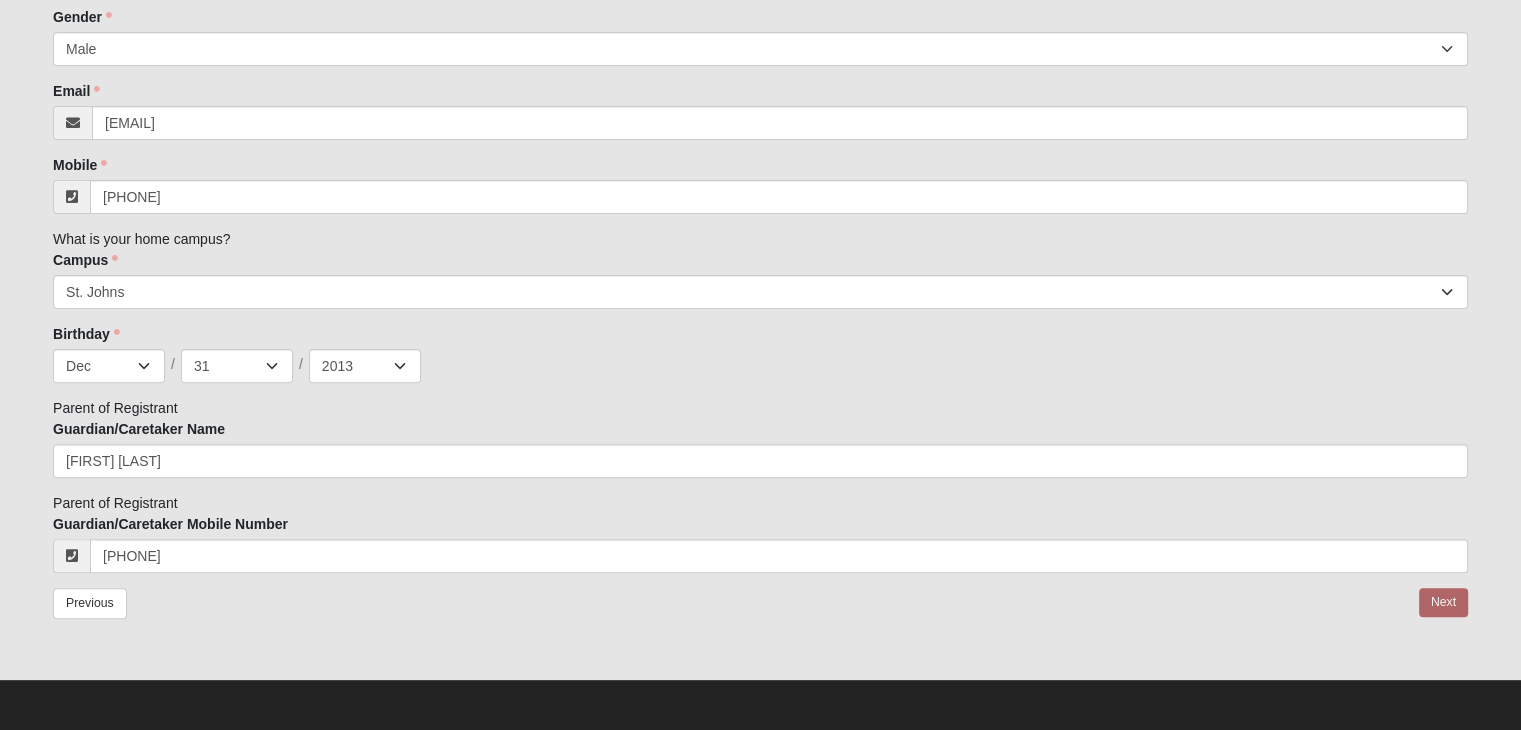 scroll, scrollTop: 0, scrollLeft: 0, axis: both 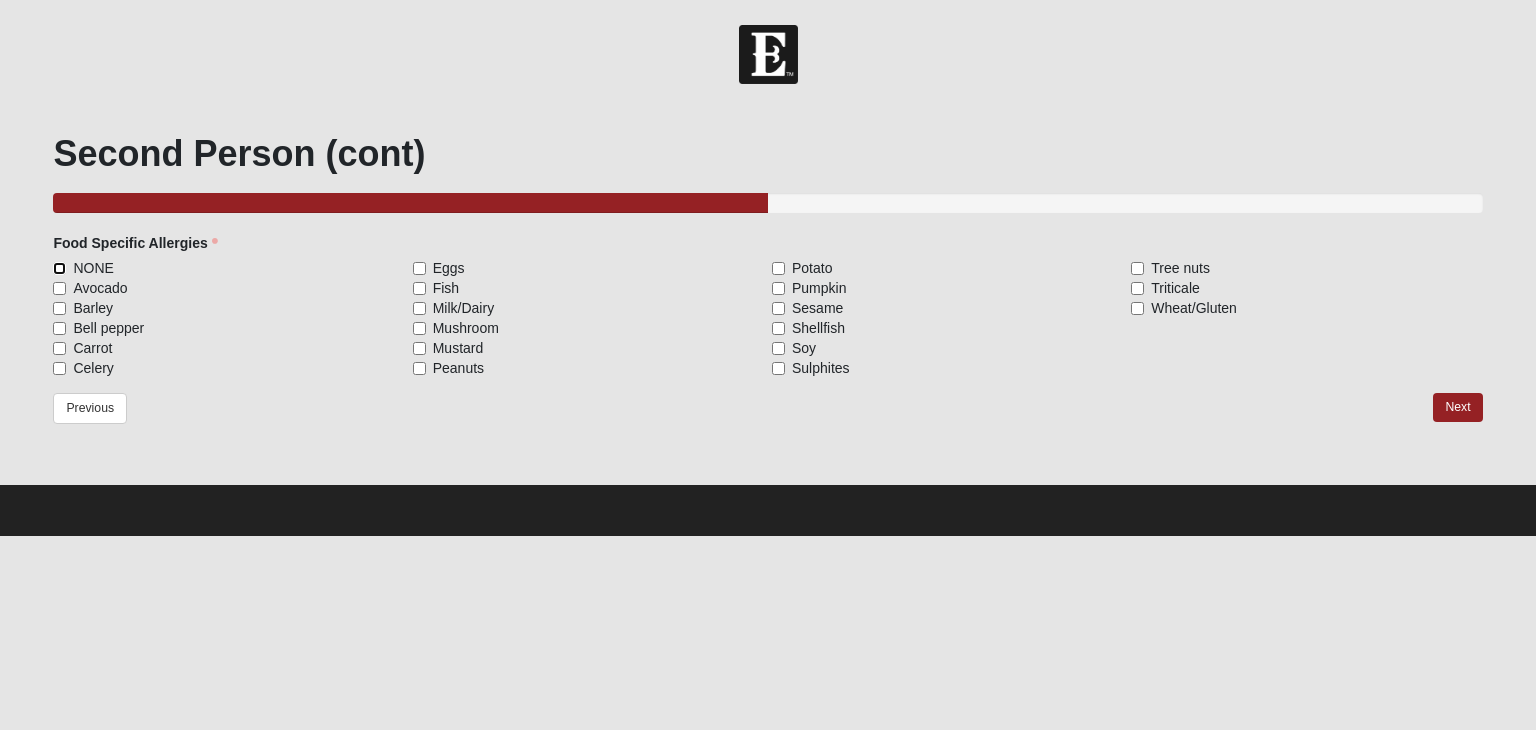 click on "NONE" at bounding box center [59, 268] 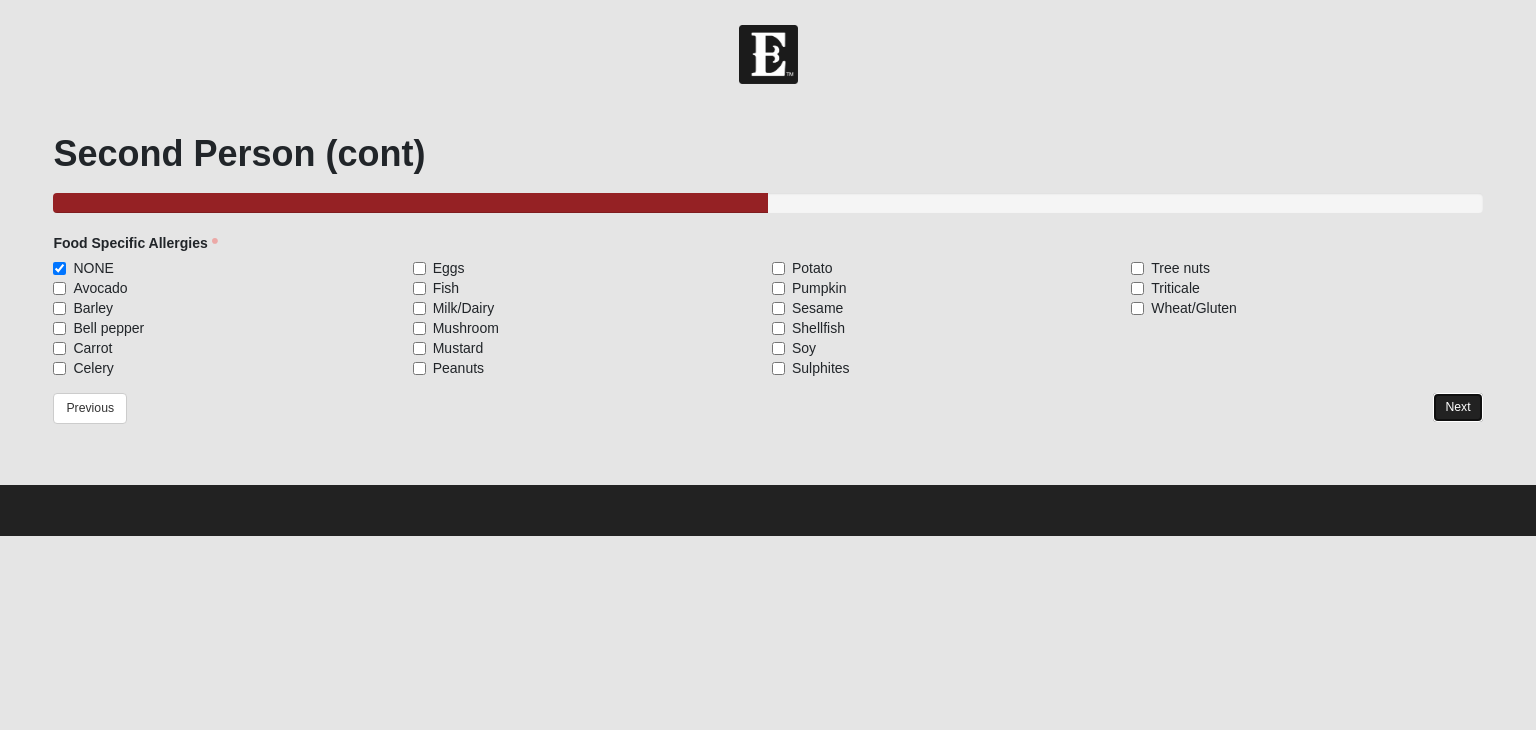 click on "Next" at bounding box center (1457, 407) 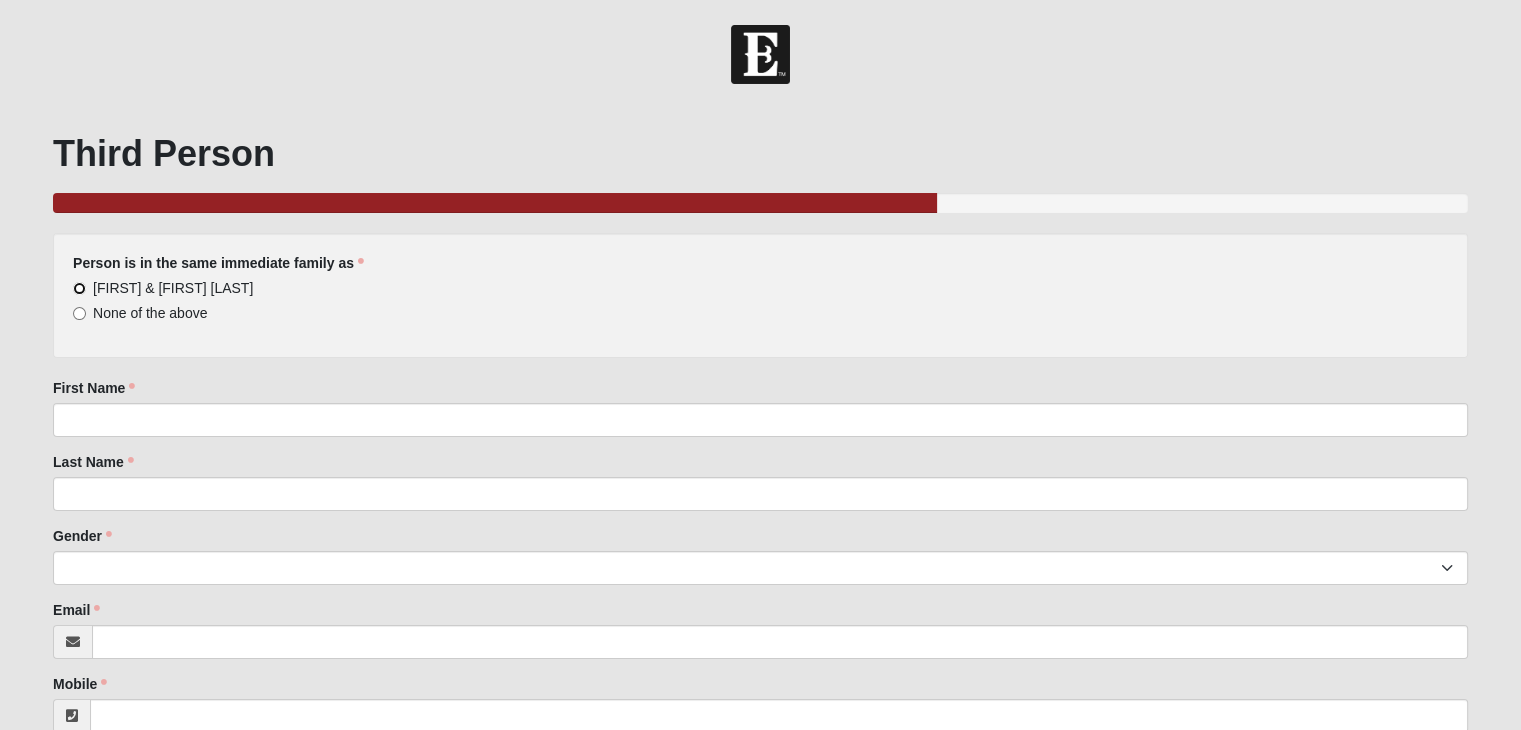 click on "[FIRST] & [FIRST] [LAST]" at bounding box center (79, 288) 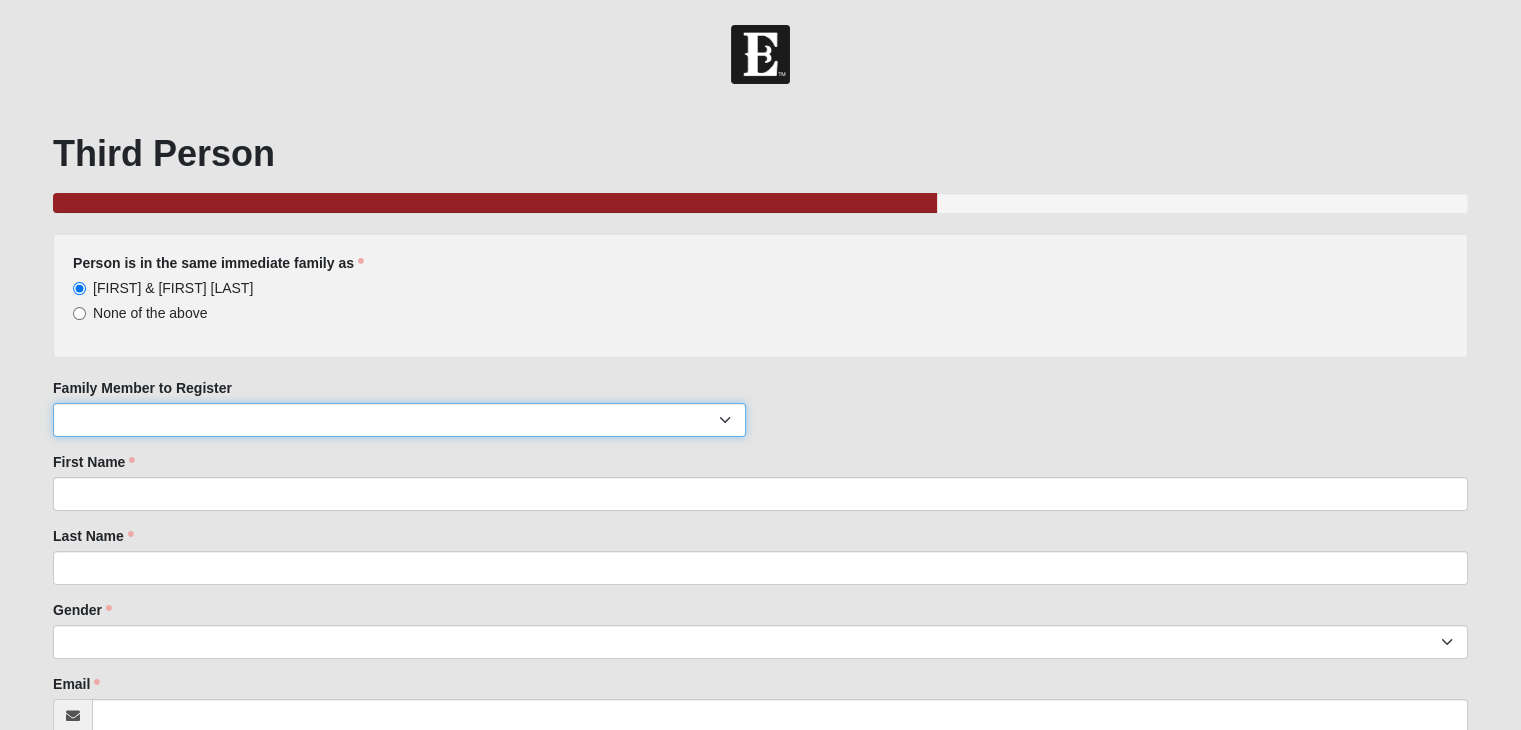 click on "[FIRST] [LAST]
[FIRST] [LAST]
[FIRST] [LAST]
[FIRST] [LAST]
[FIRST] [LAST]" at bounding box center (399, 420) 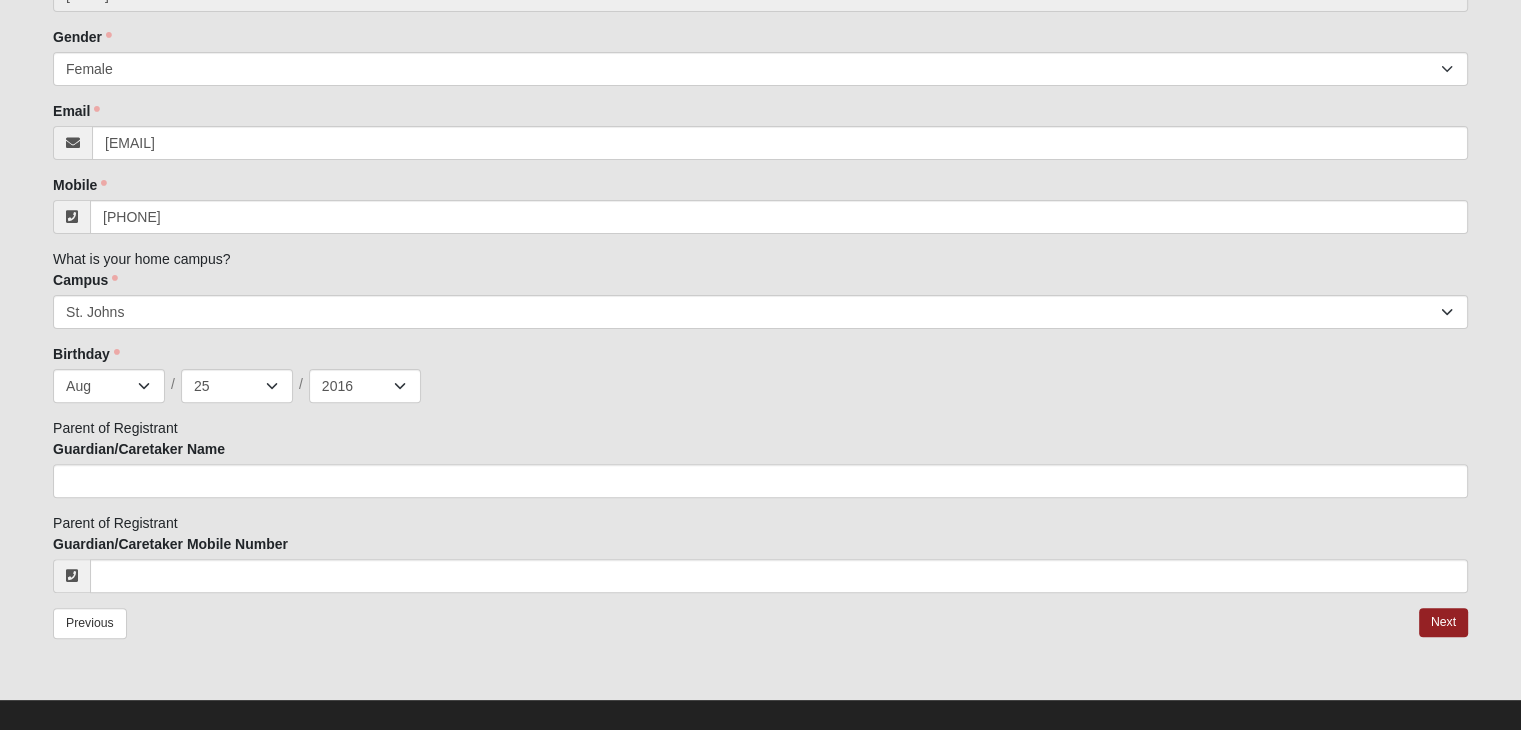 scroll, scrollTop: 575, scrollLeft: 0, axis: vertical 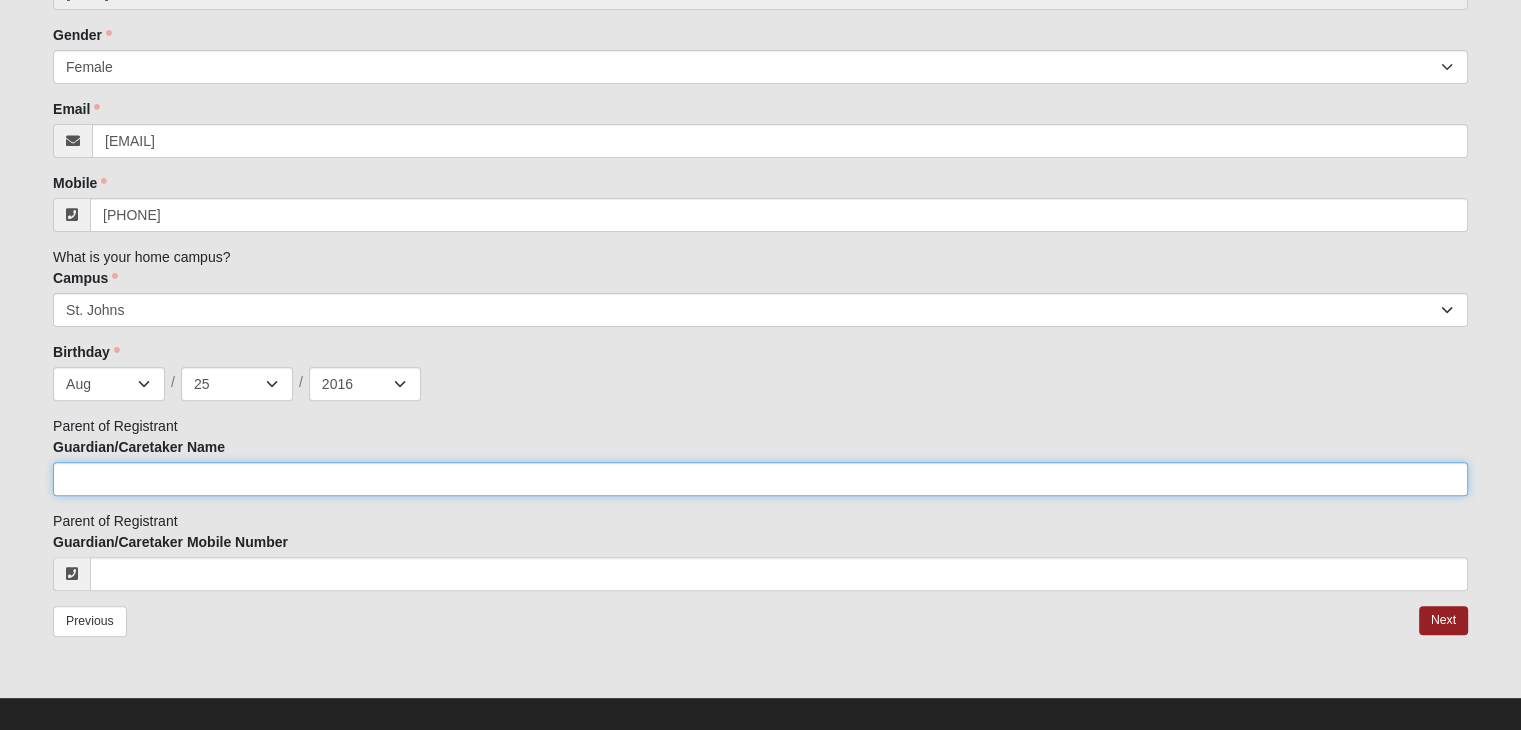 click on "Guardian/Caretaker Name" at bounding box center [760, 479] 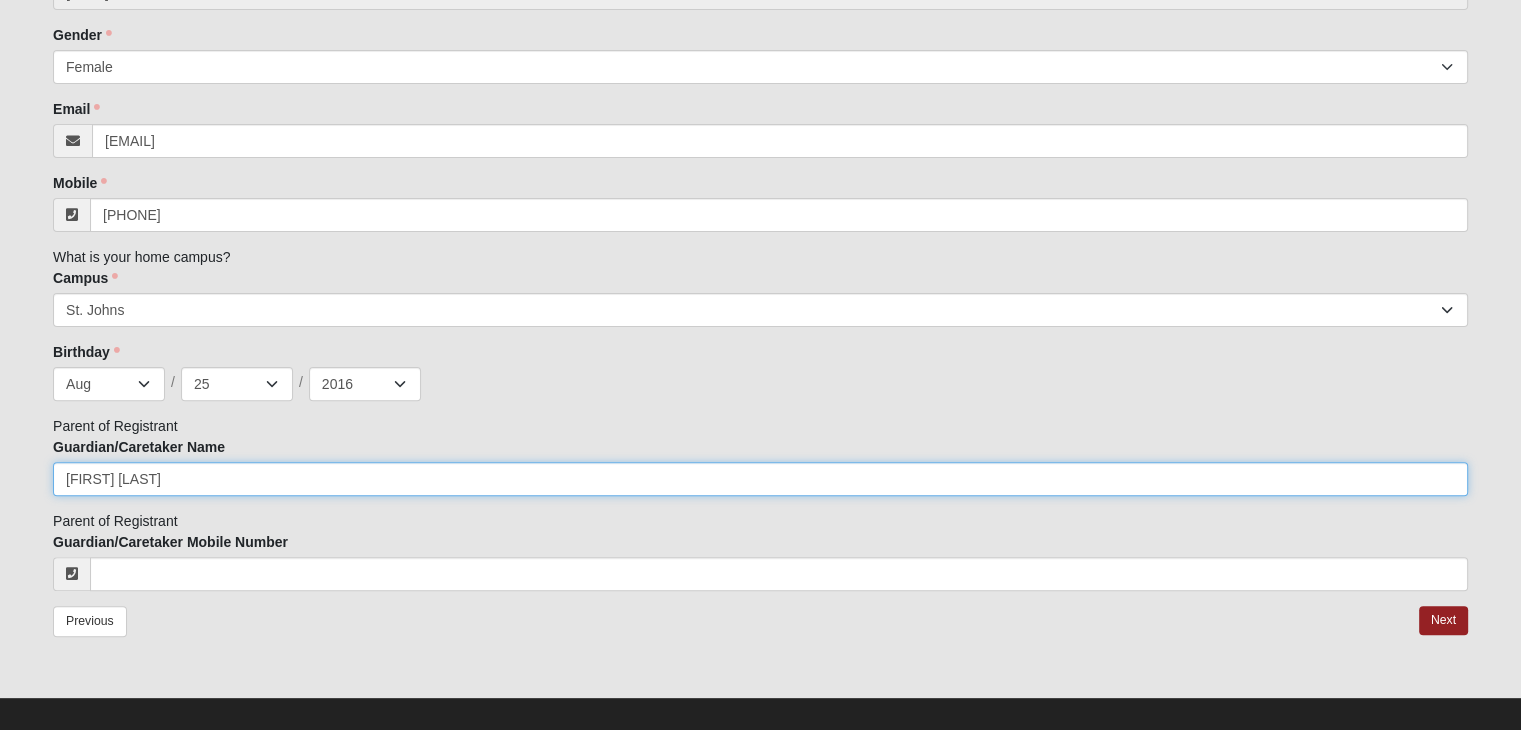 type on "[FIRST] [LAST]" 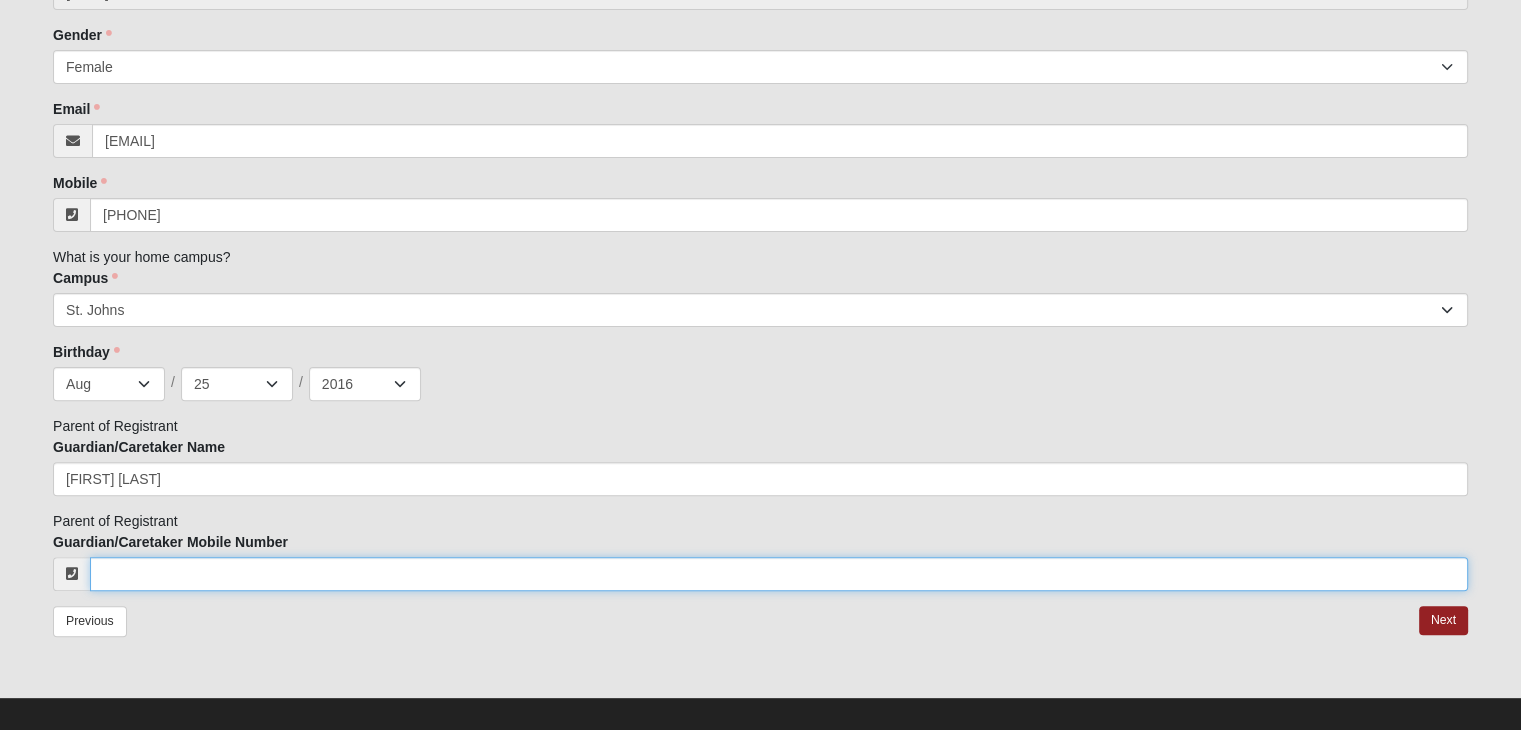 click on "Guardian/Caretaker Mobile Number" at bounding box center [779, 574] 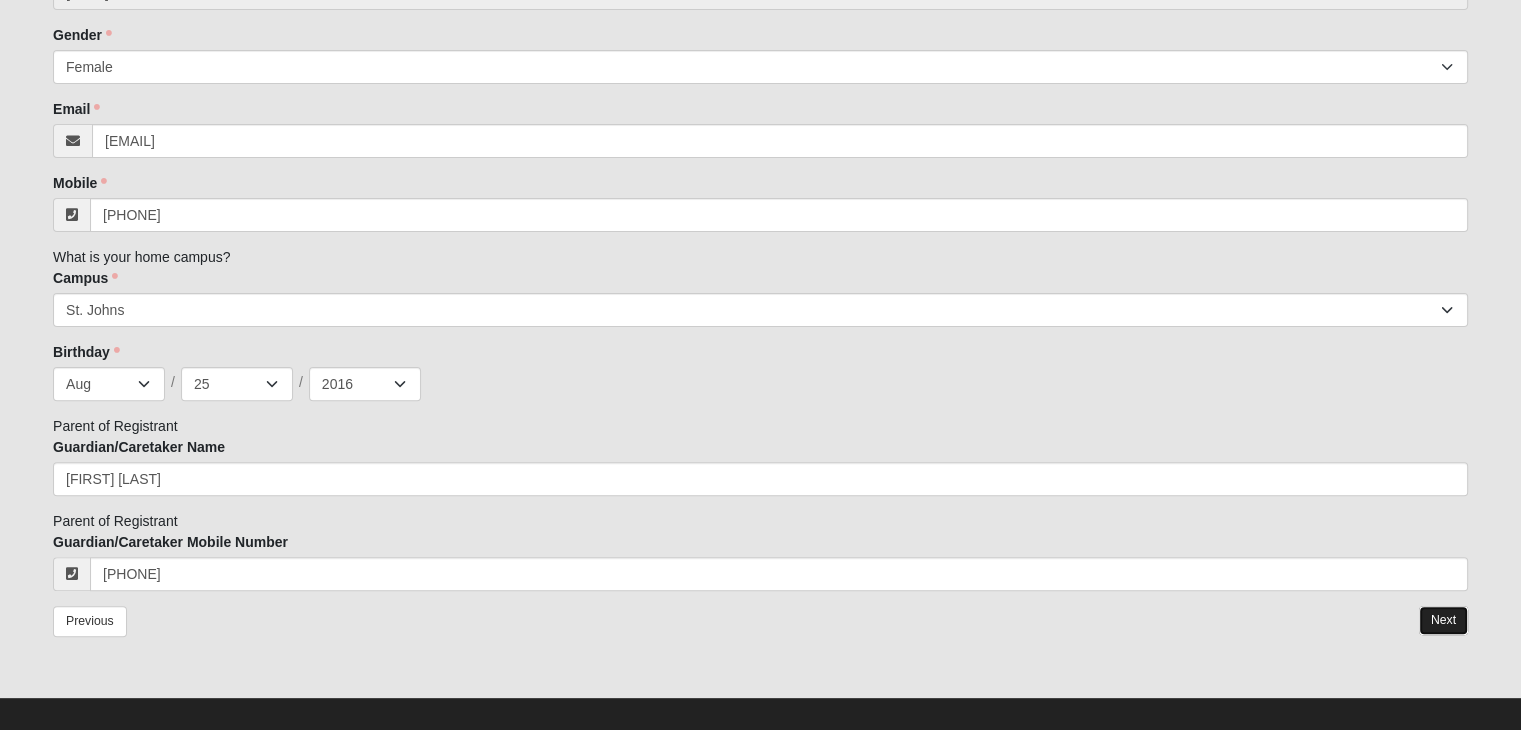 type on "[PHONE]" 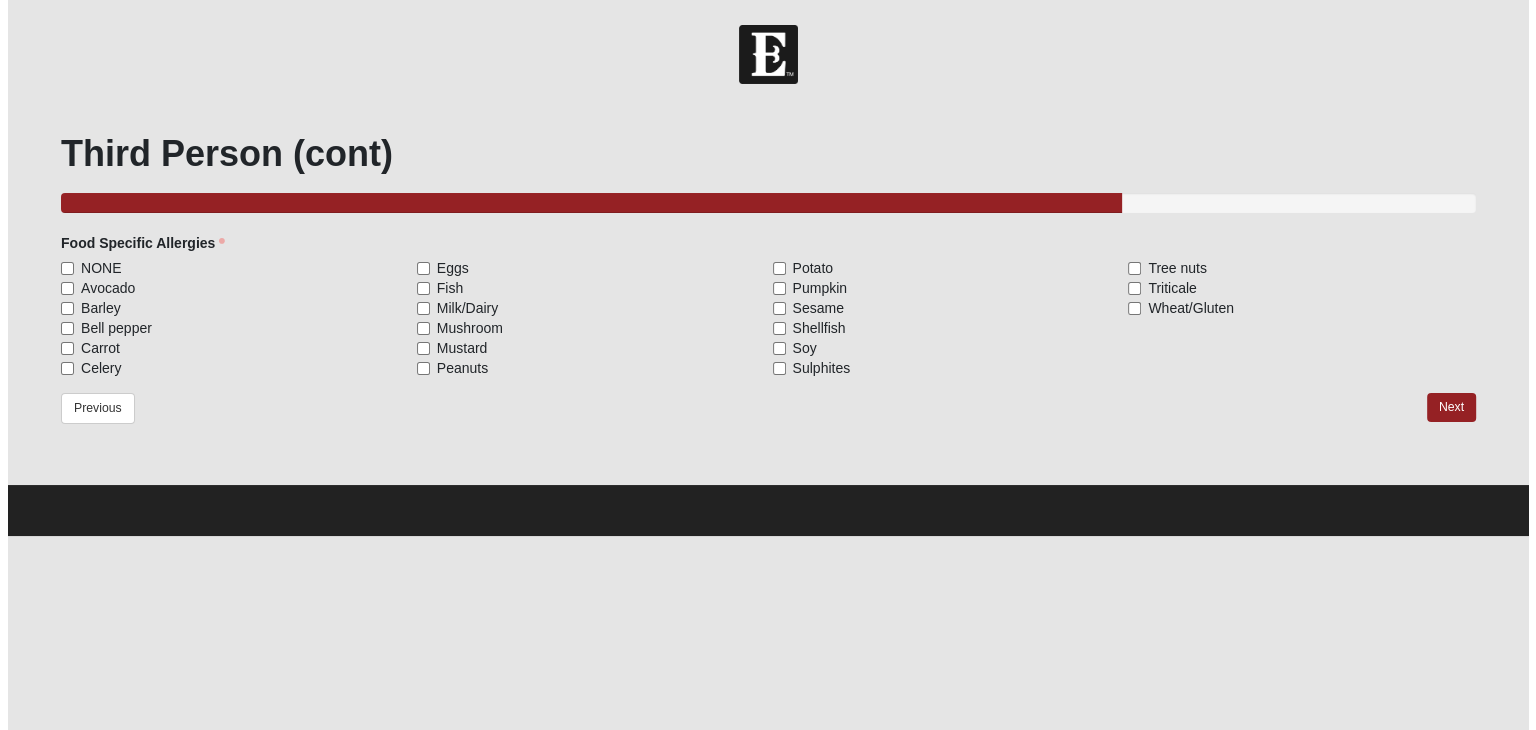 scroll, scrollTop: 0, scrollLeft: 0, axis: both 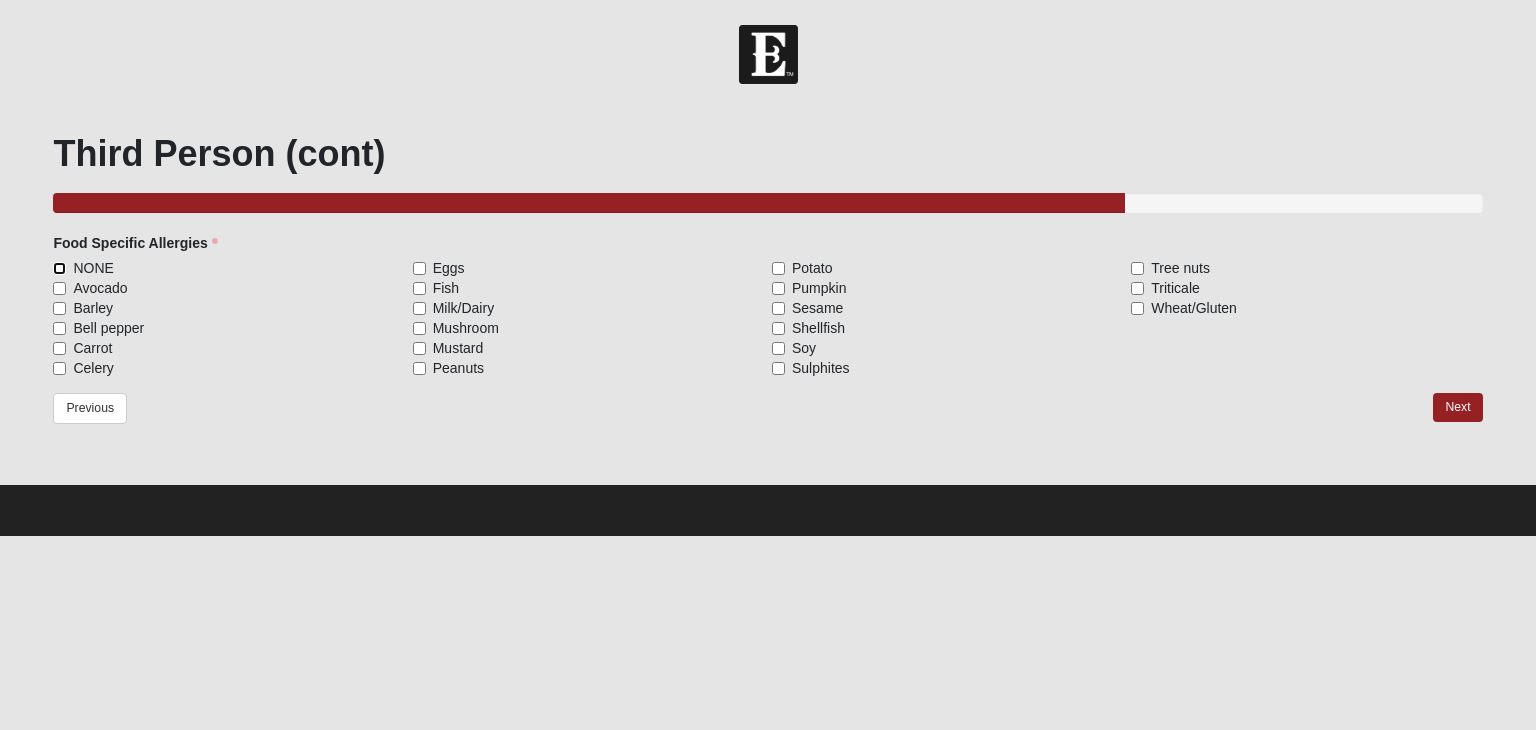 click on "NONE" at bounding box center (59, 268) 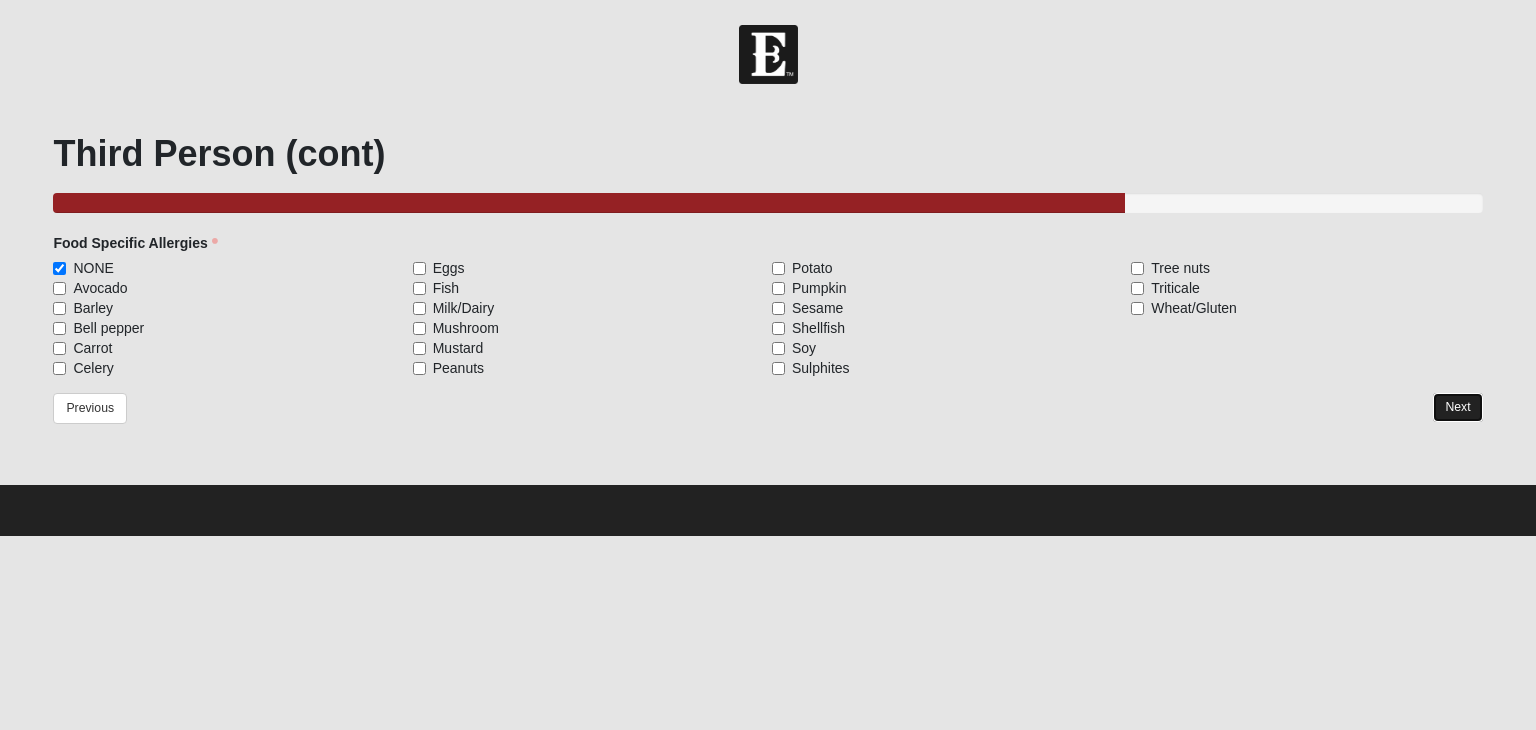 click on "Next" at bounding box center (1457, 407) 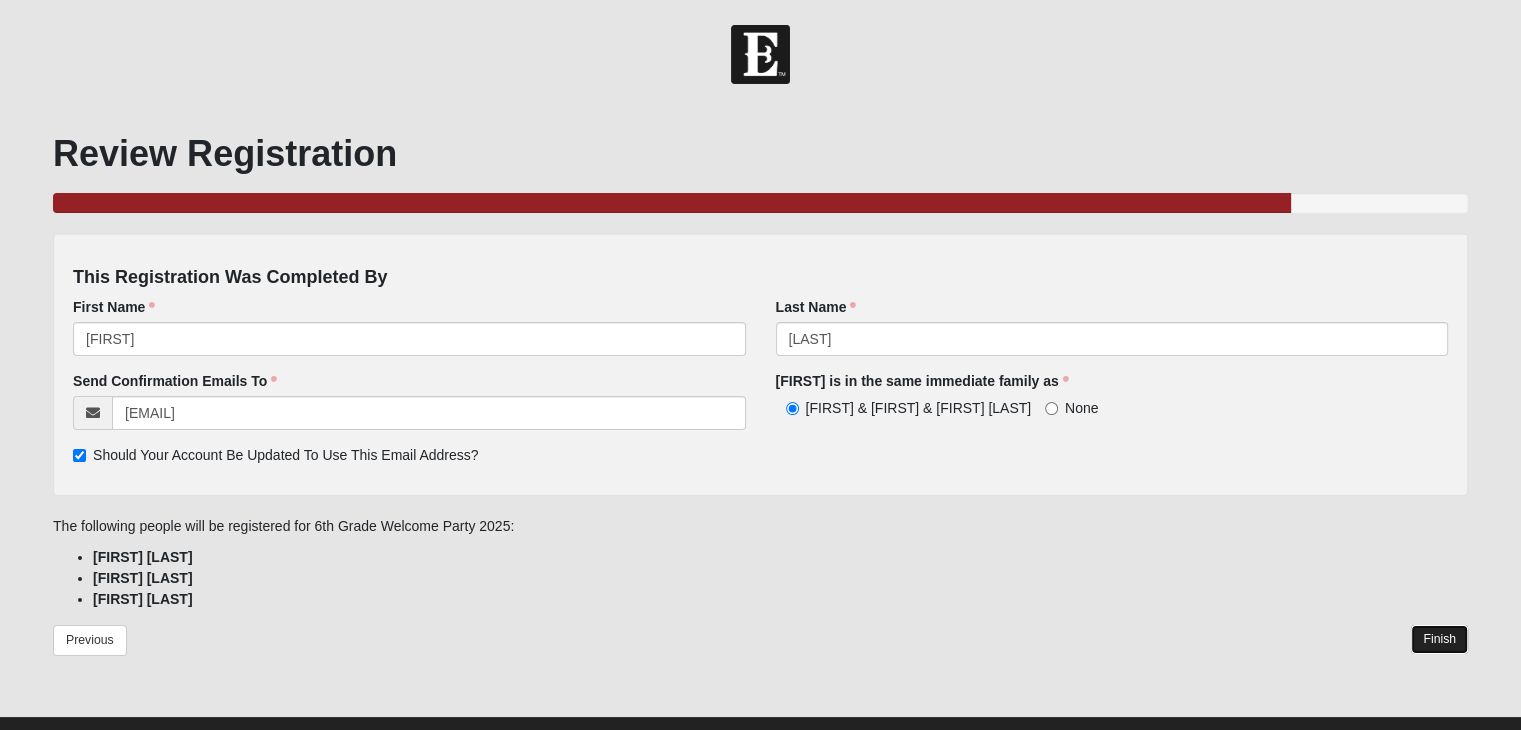 click on "Finish" at bounding box center [1439, 639] 